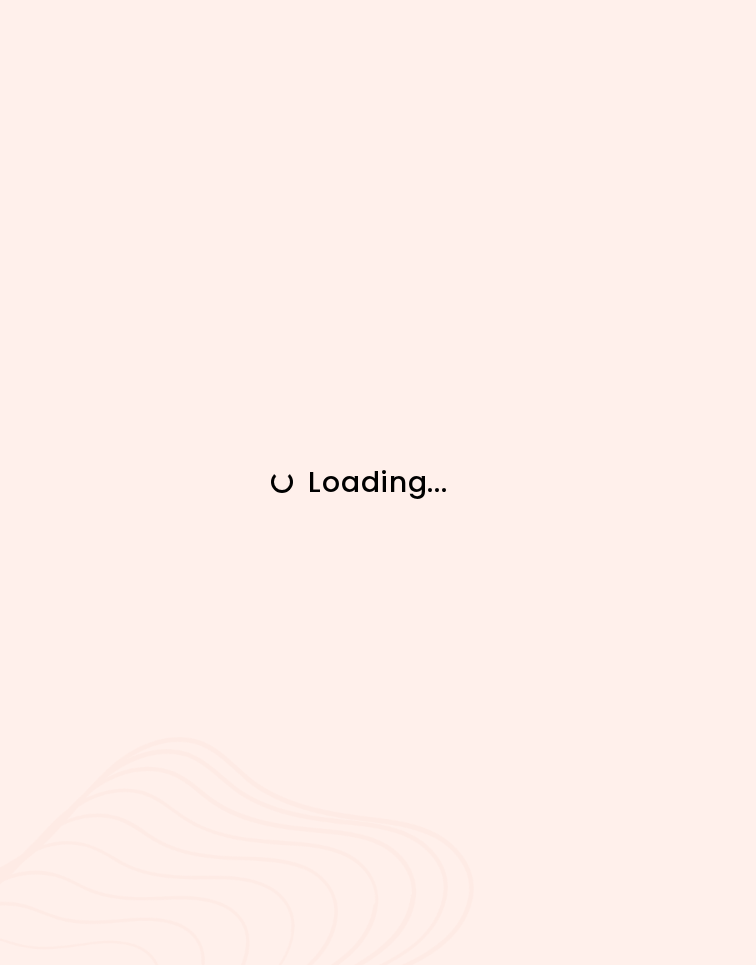 scroll, scrollTop: 0, scrollLeft: 0, axis: both 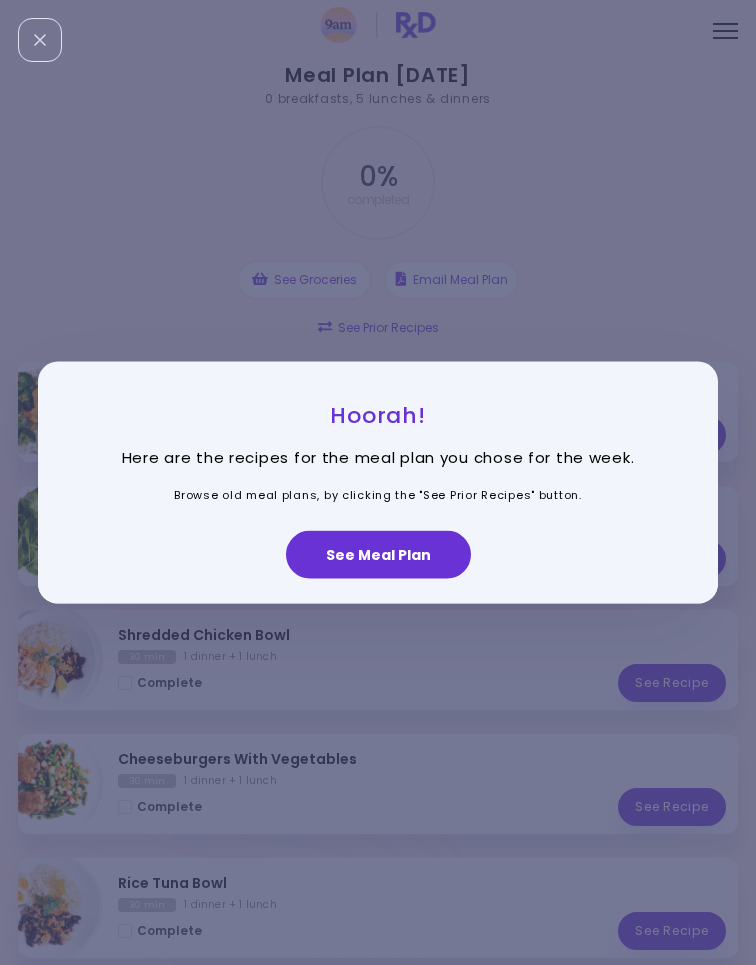 click on "See Meal Plan" at bounding box center (378, 555) 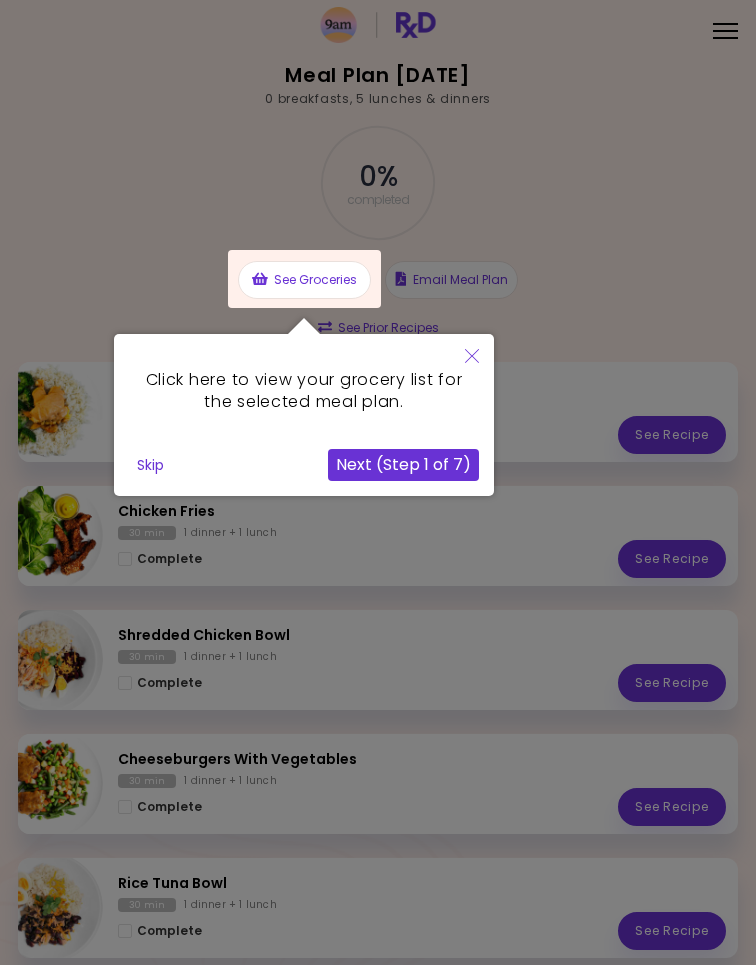 click on "Click here to view your grocery list for the selected meal plan. Skip Next (Step 1 of 7)" at bounding box center [304, 415] 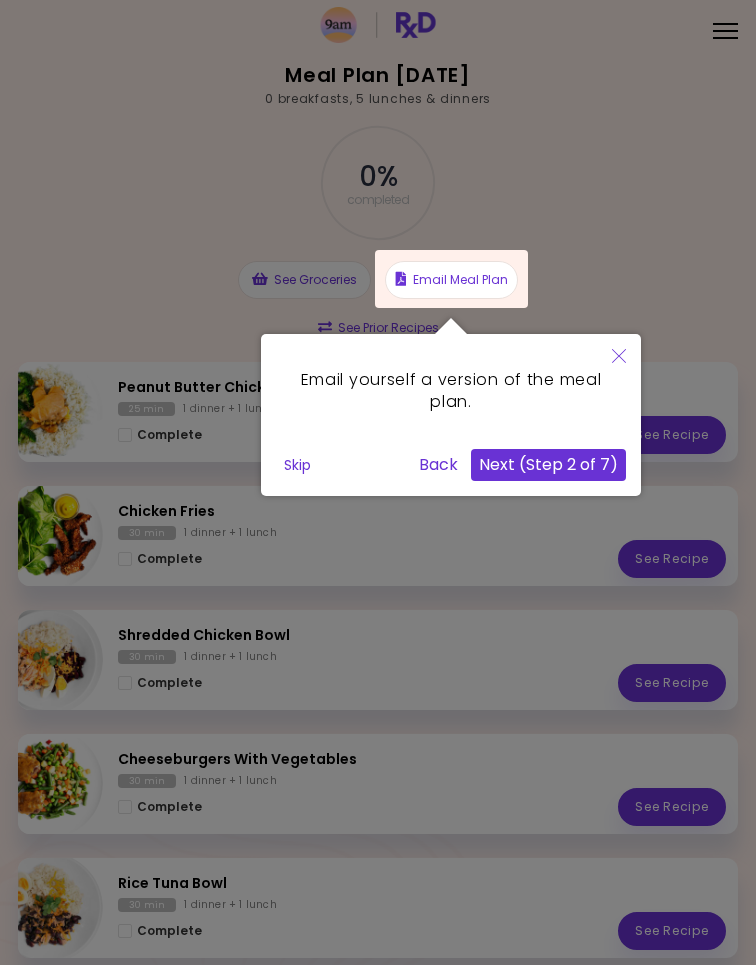 click on "Next (Step 2 of 7)" at bounding box center [548, 465] 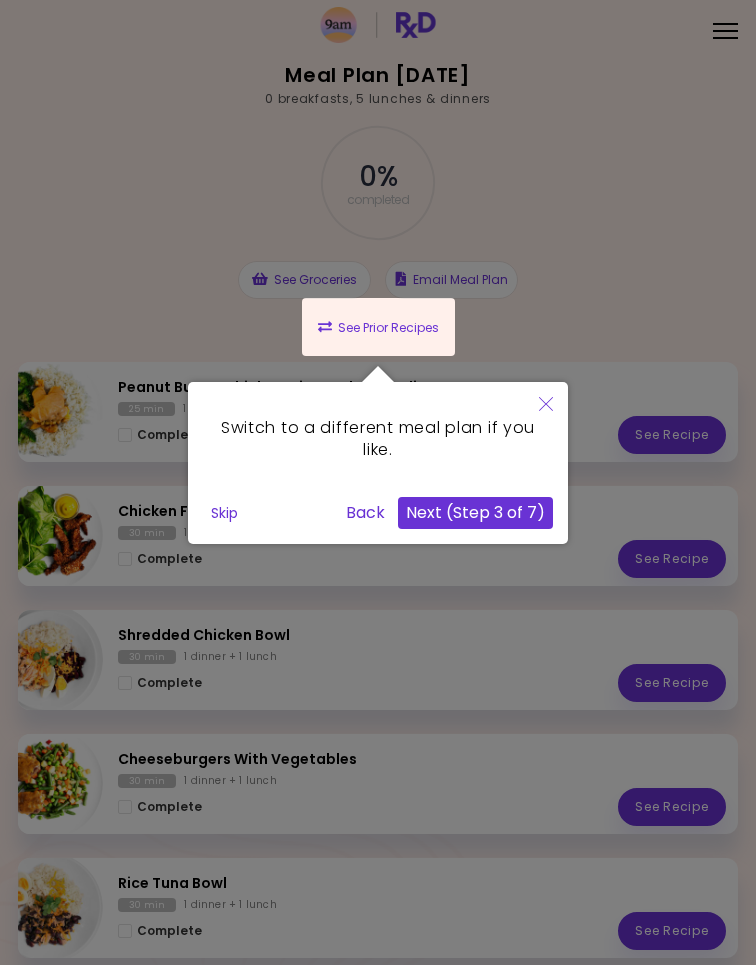 click on "Skip" at bounding box center [224, 513] 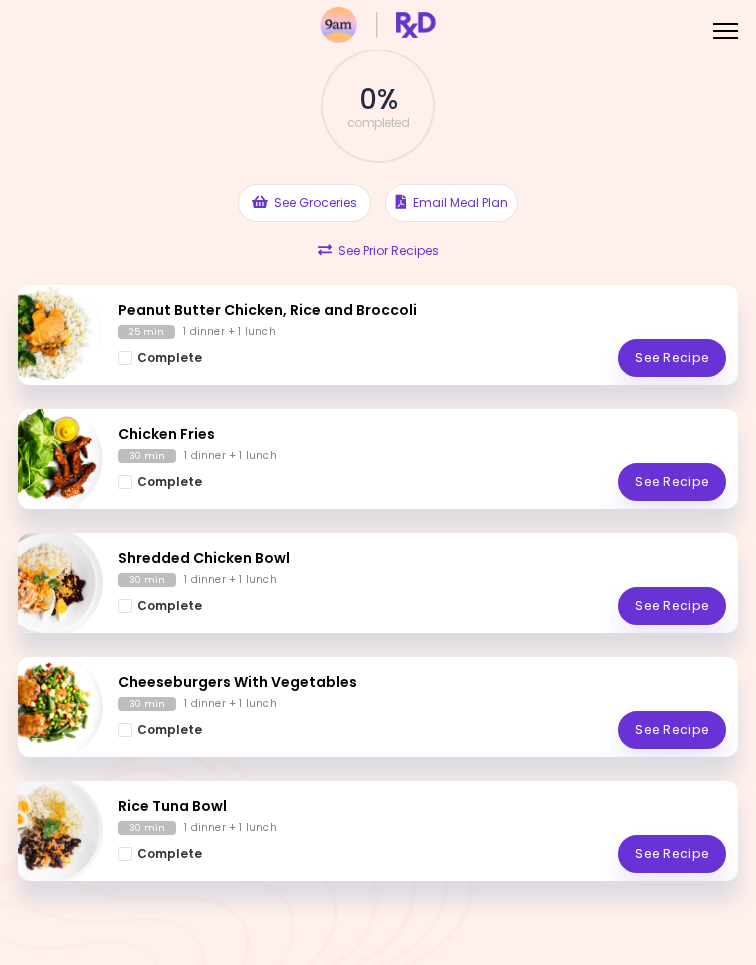 scroll, scrollTop: 101, scrollLeft: 0, axis: vertical 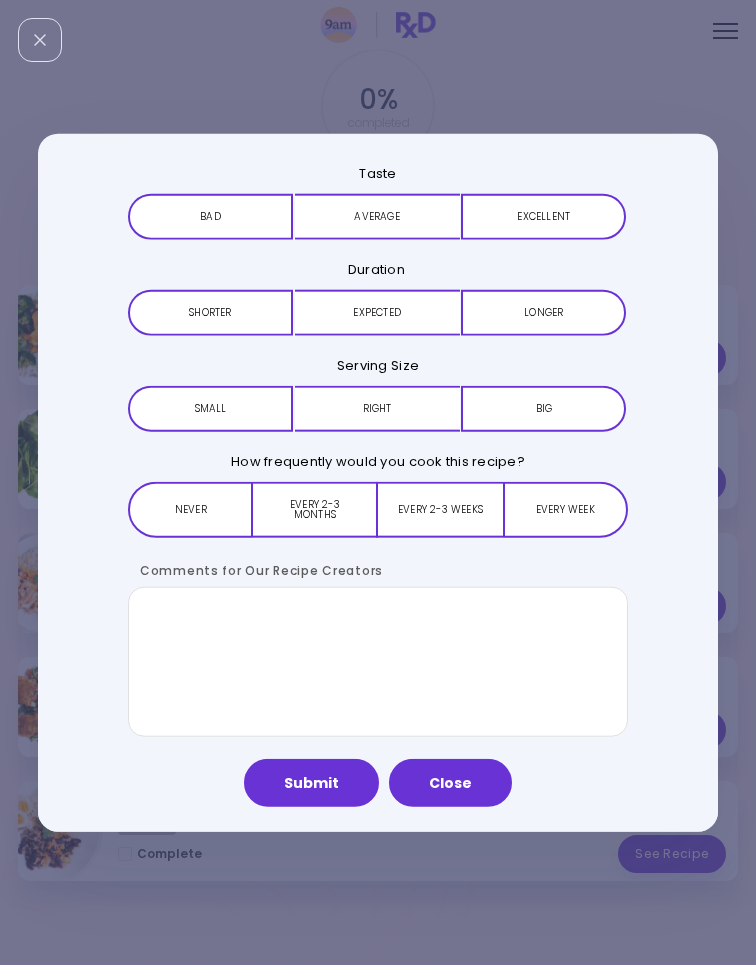 click on "Average" at bounding box center (377, 216) 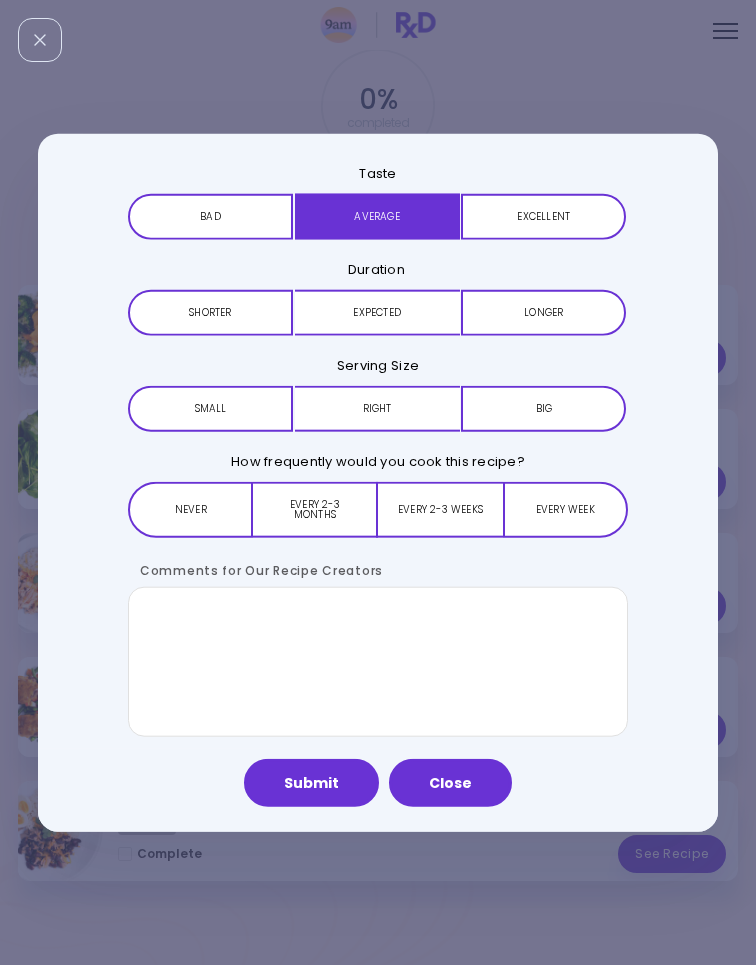 click on "Expected" at bounding box center [377, 313] 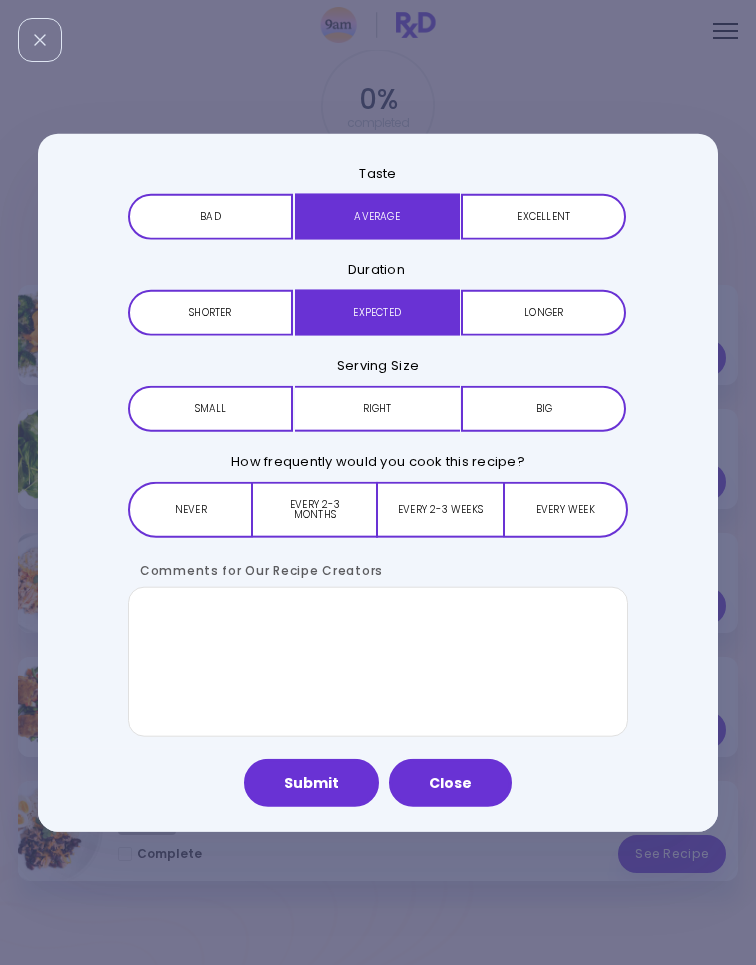 click on "Right" at bounding box center (377, 409) 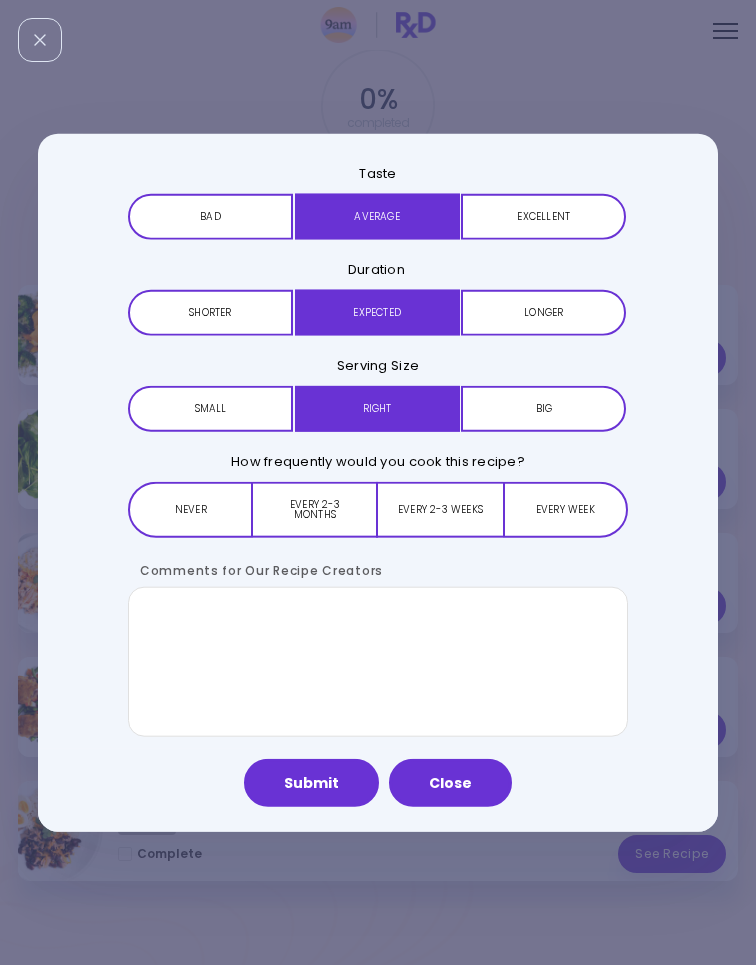 click on "Every 2-3 weeks" at bounding box center (440, 510) 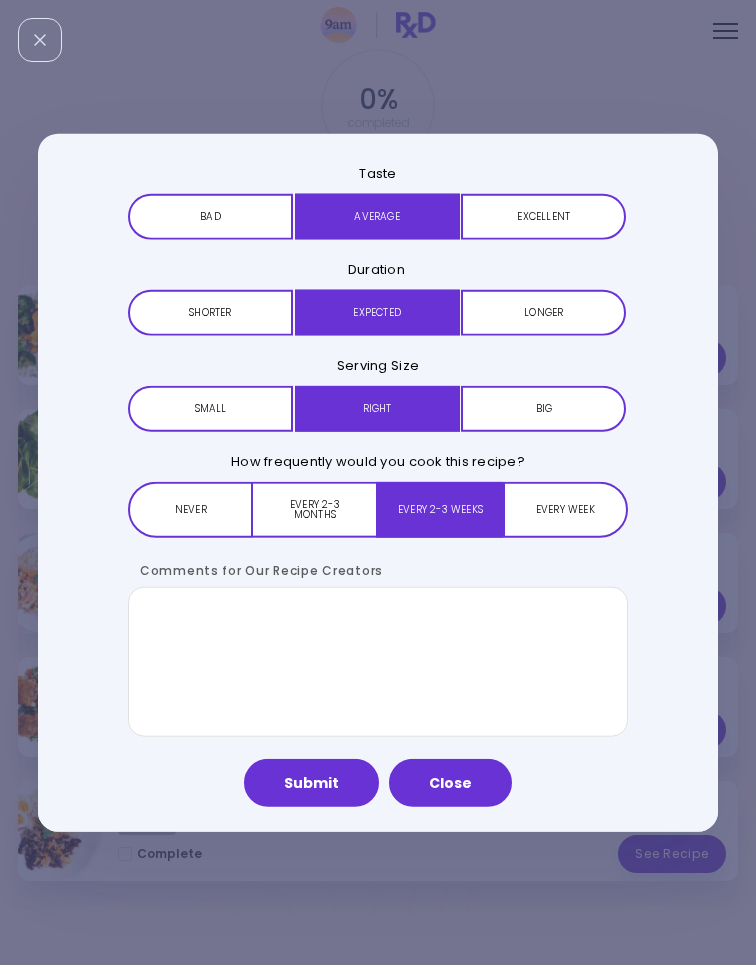 click on "Close" at bounding box center (450, 783) 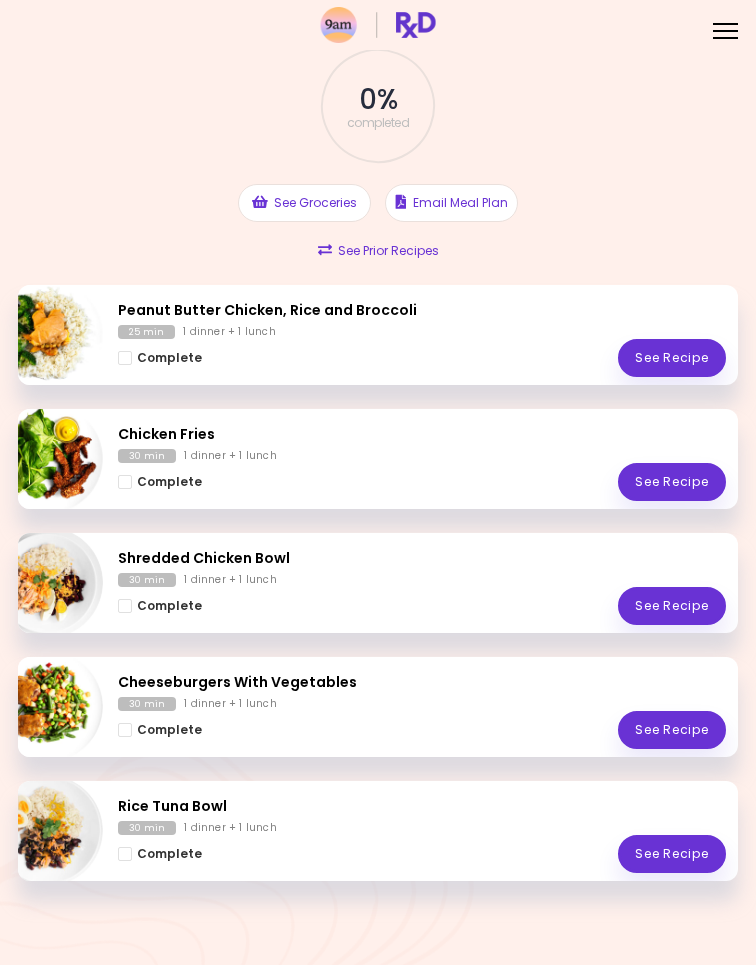 click on "Rice Tuna Bowl" at bounding box center [422, 806] 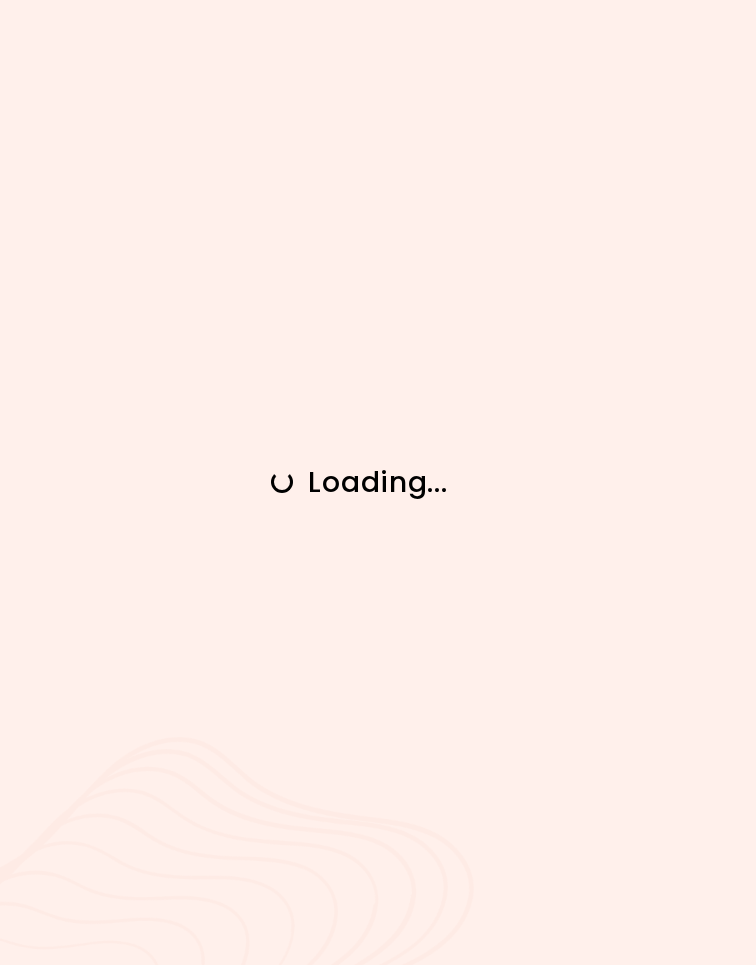 scroll, scrollTop: 0, scrollLeft: 0, axis: both 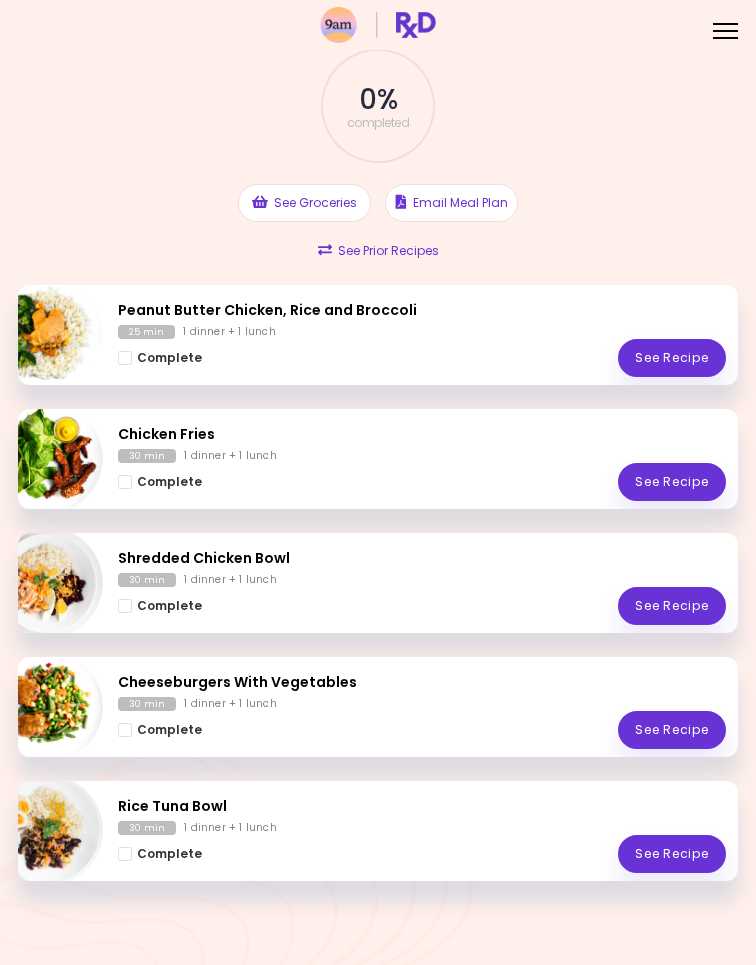 click at bounding box center [125, 854] 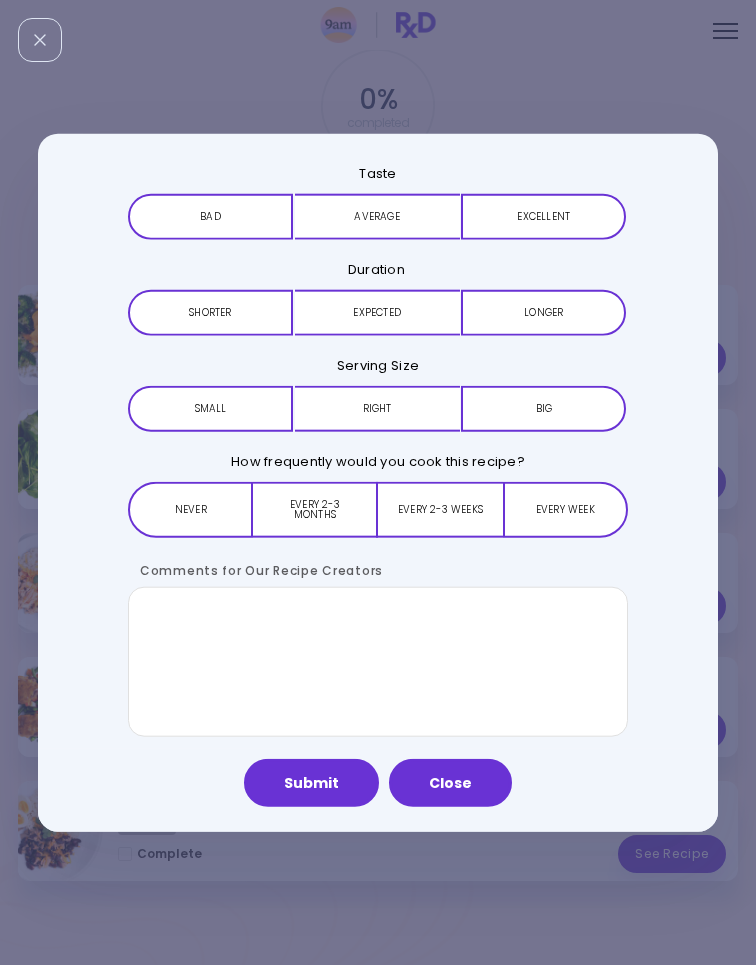 click on "Average" at bounding box center [377, 216] 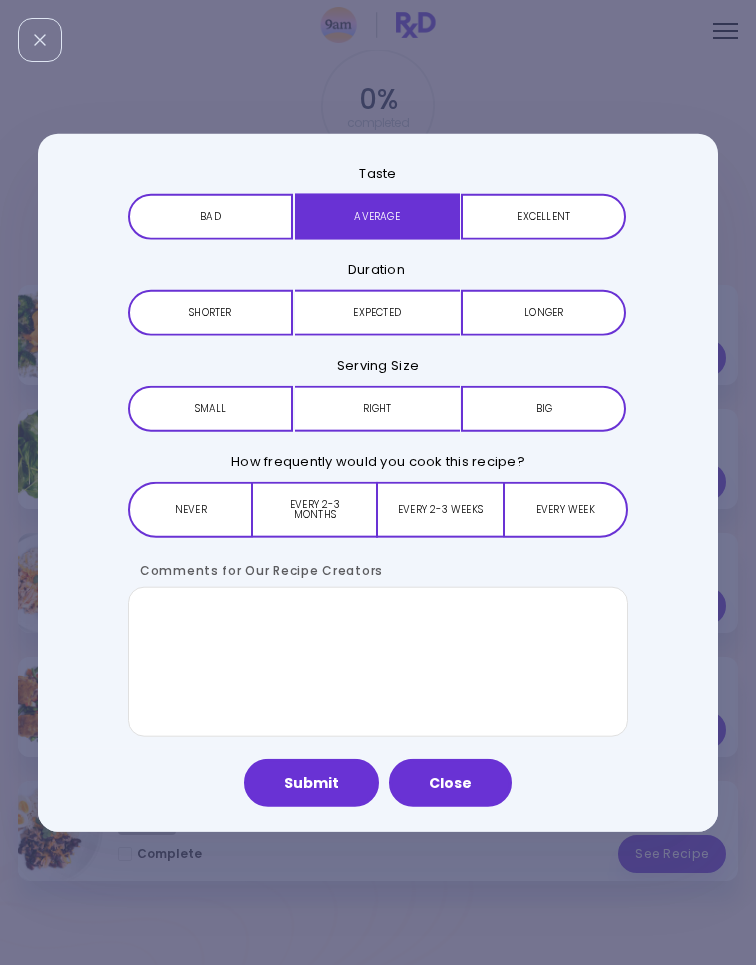 click on "Expected" at bounding box center [377, 313] 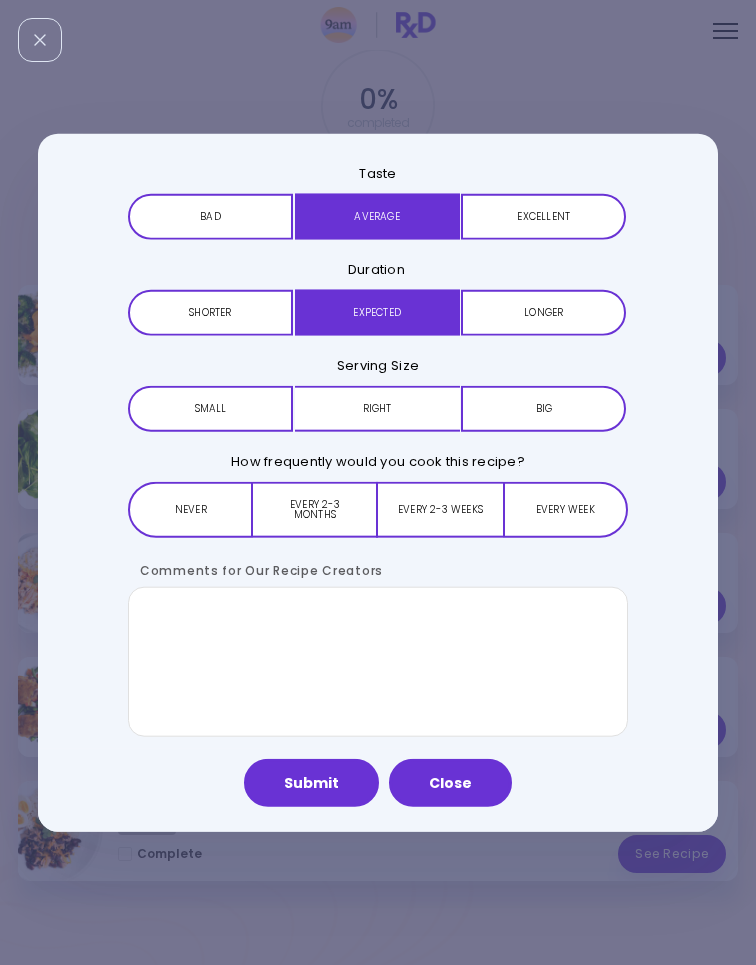 click on "Right" at bounding box center [377, 409] 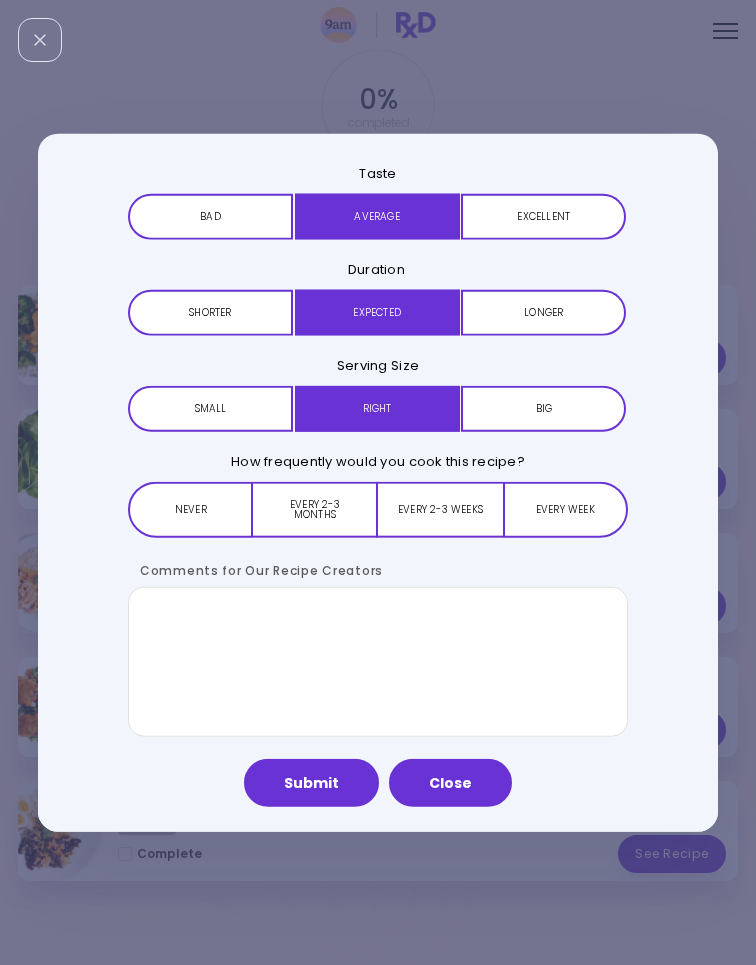 click on "Every 2-3 weeks" at bounding box center [440, 510] 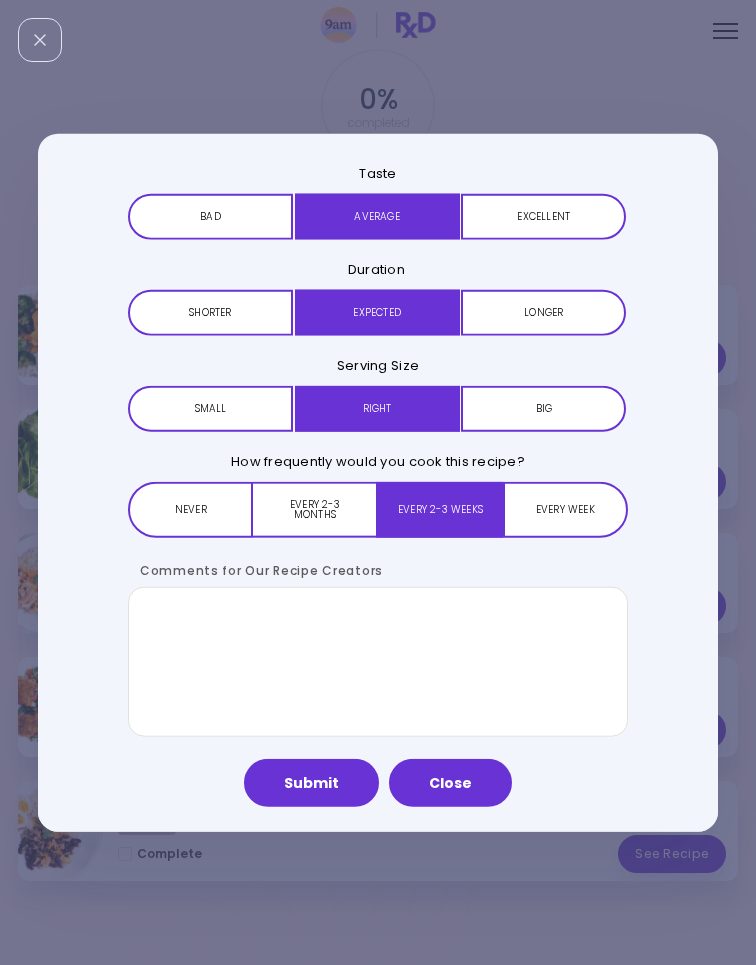 click on "Submit" at bounding box center [311, 783] 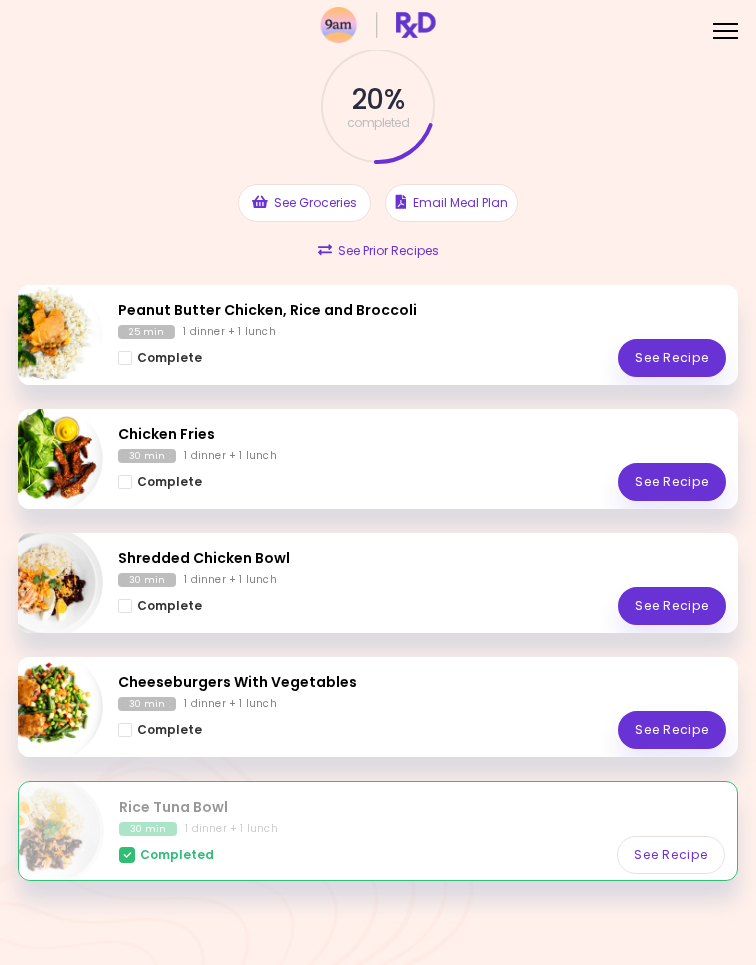 scroll, scrollTop: 0, scrollLeft: 0, axis: both 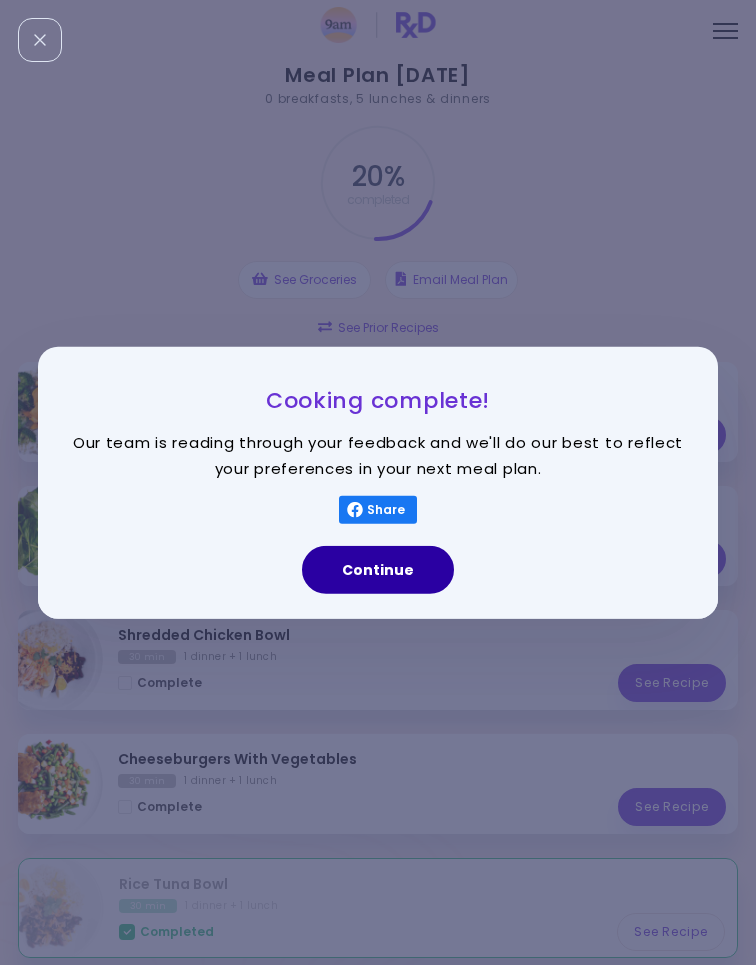 click on "Continue" at bounding box center (378, 570) 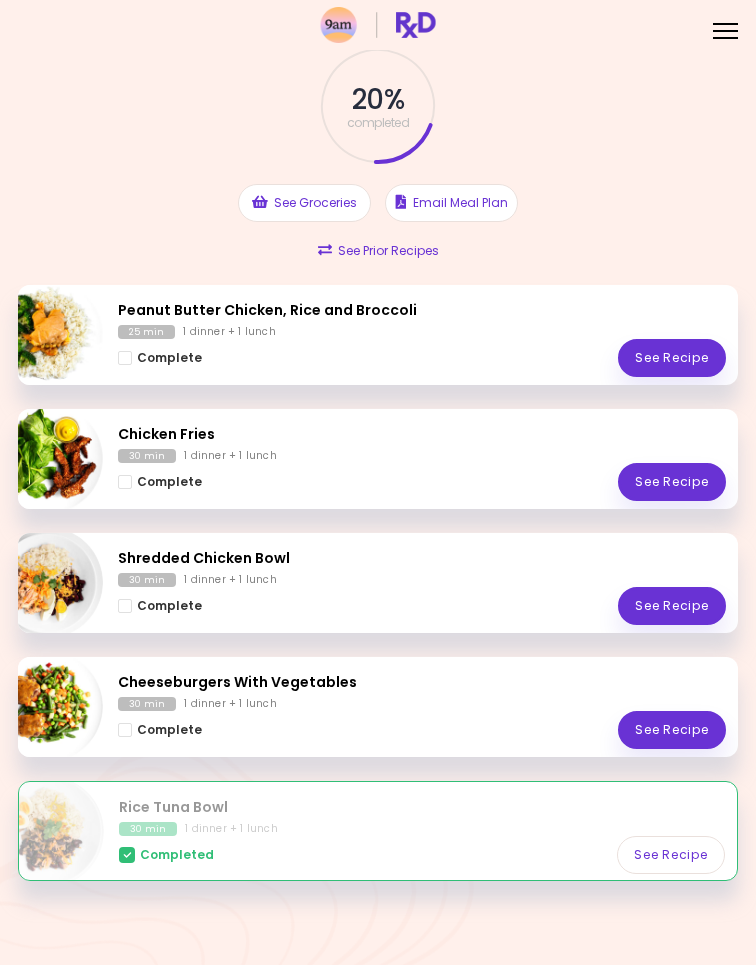 scroll, scrollTop: 101, scrollLeft: 0, axis: vertical 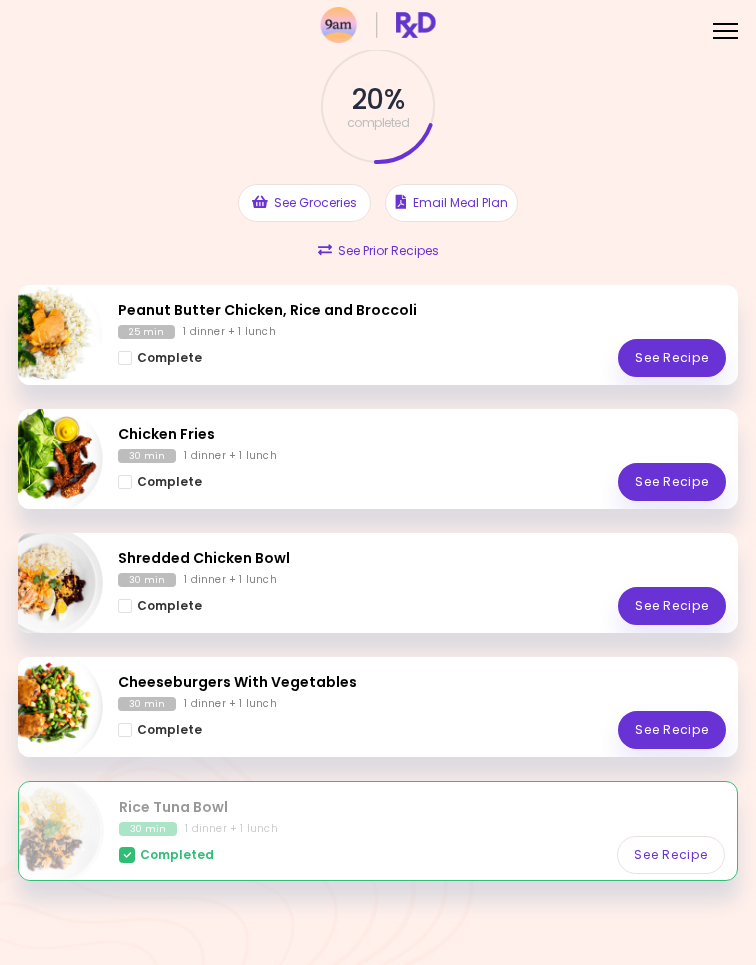 click on "Complete" at bounding box center (160, 730) 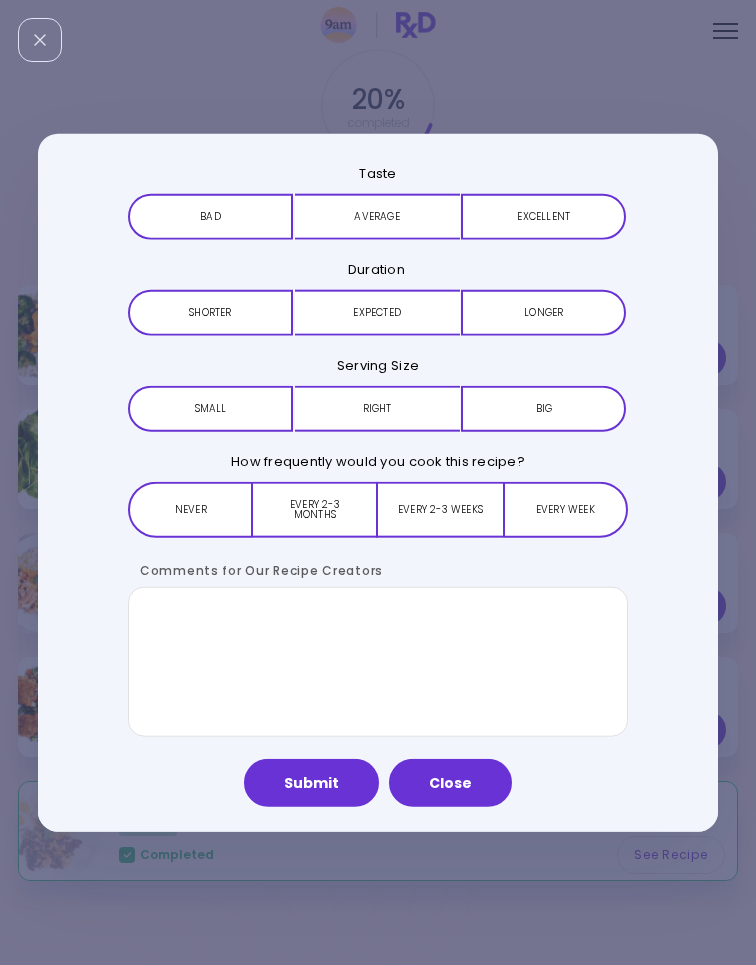 click at bounding box center (40, 40) 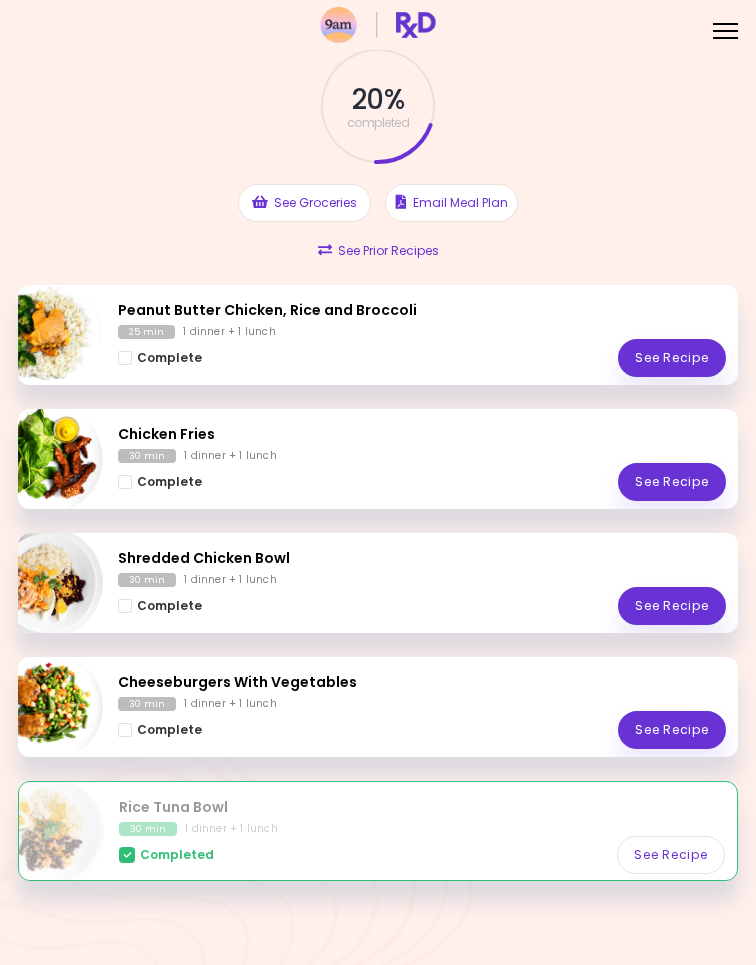 click on "Complete See Recipe" at bounding box center (422, 730) 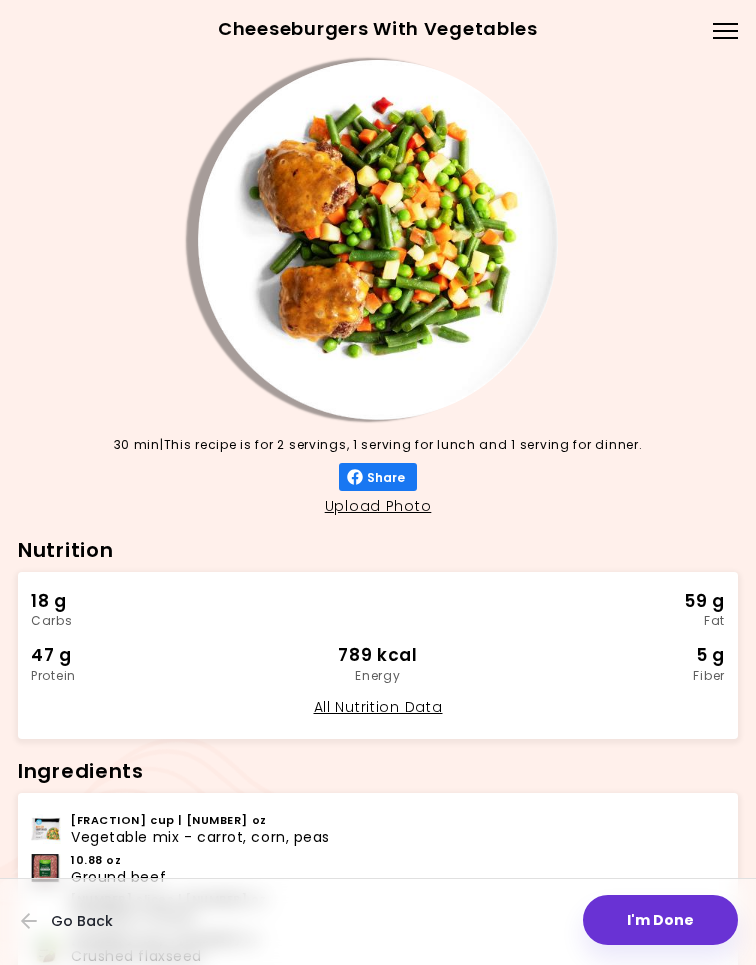 scroll, scrollTop: 0, scrollLeft: 0, axis: both 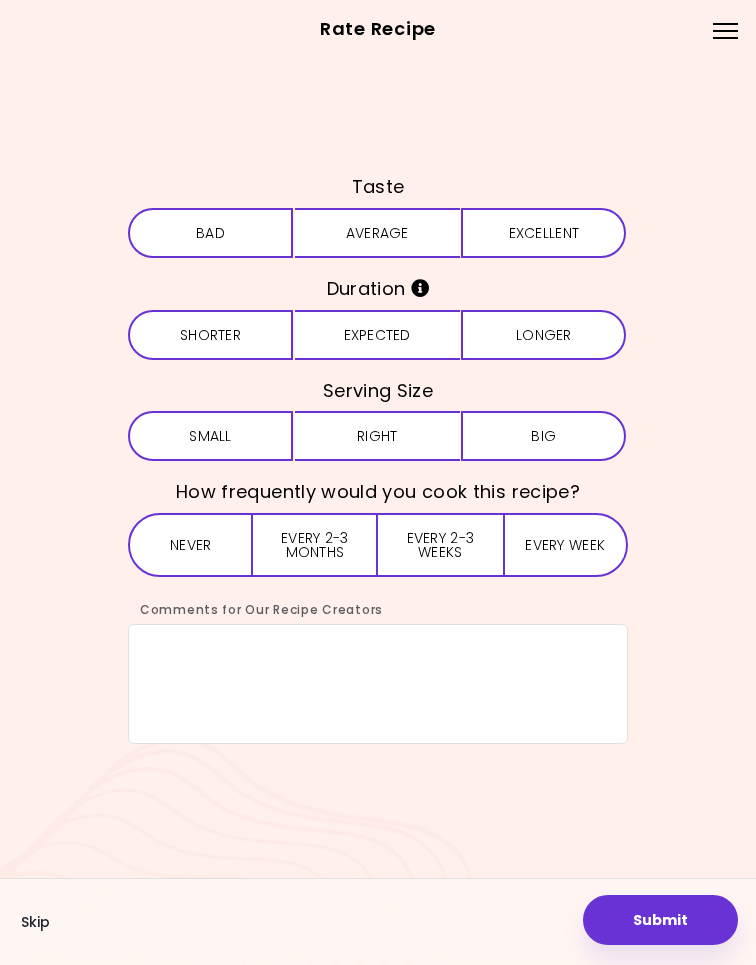 click on "Skip" at bounding box center (35, 922) 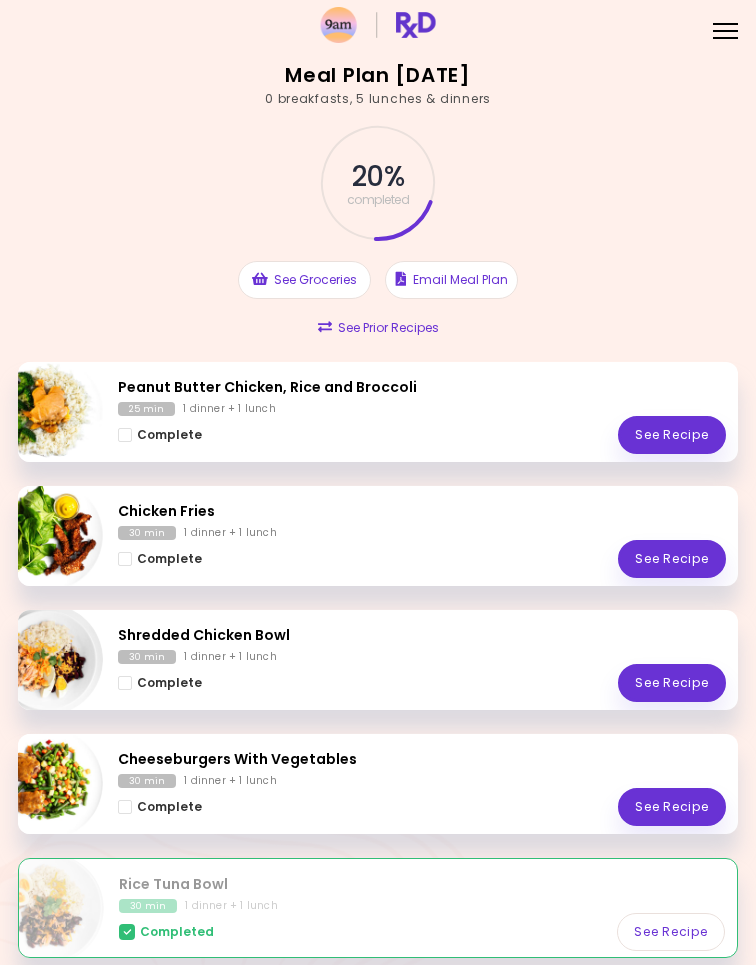 click on "Complete" at bounding box center (169, 807) 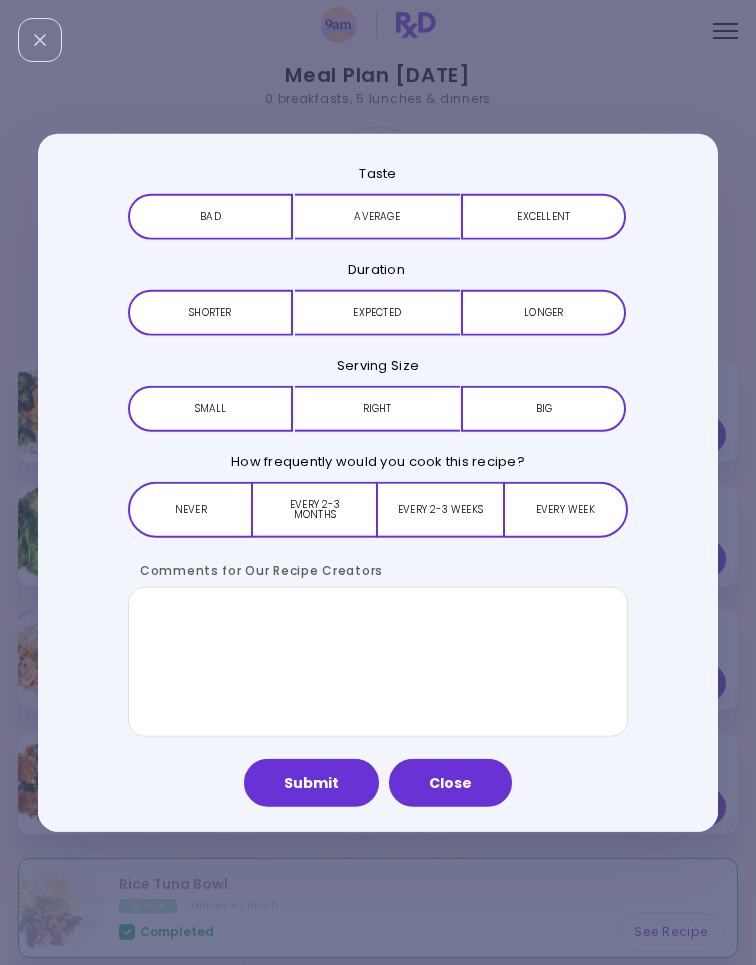 click on "Submit" at bounding box center (311, 783) 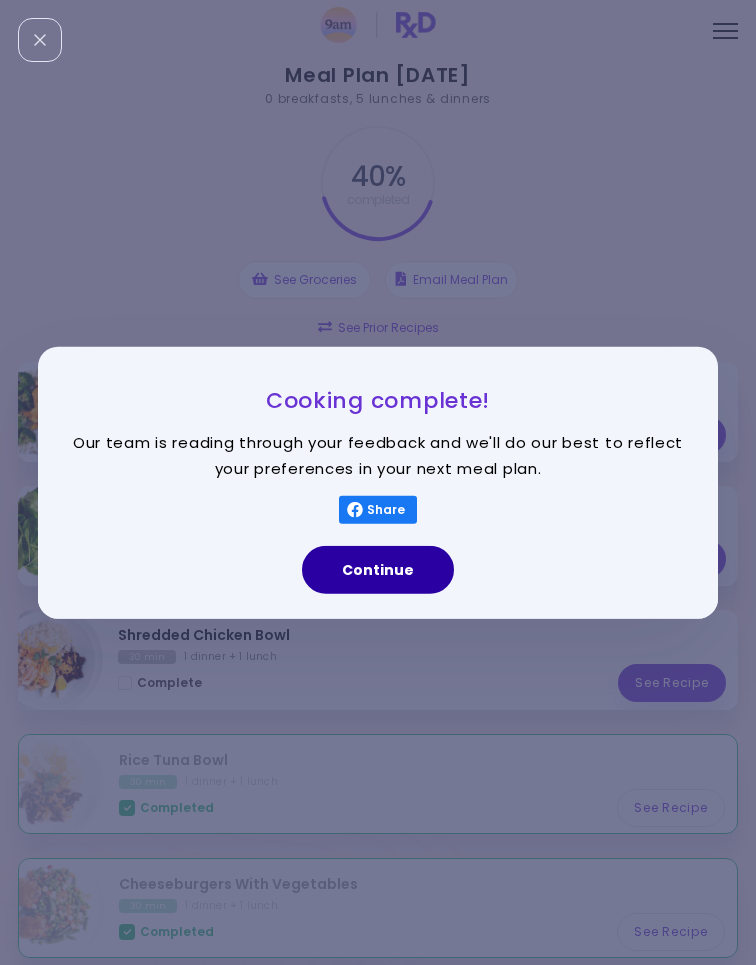 click on "Continue" at bounding box center (378, 570) 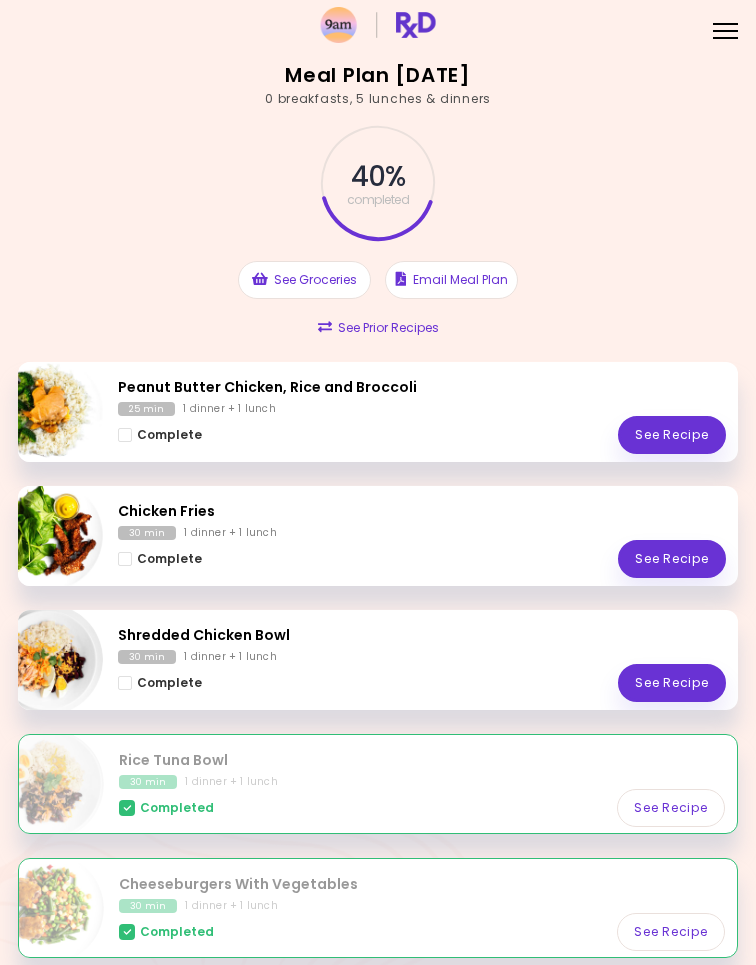 click at bounding box center [125, 683] 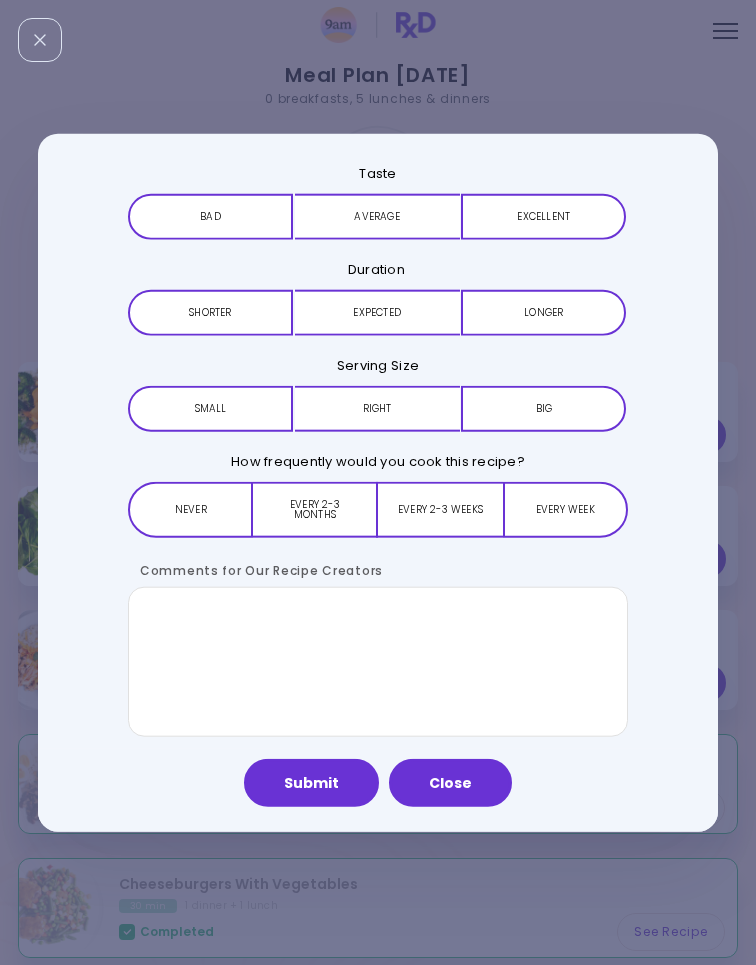 click on "Submit" at bounding box center [311, 783] 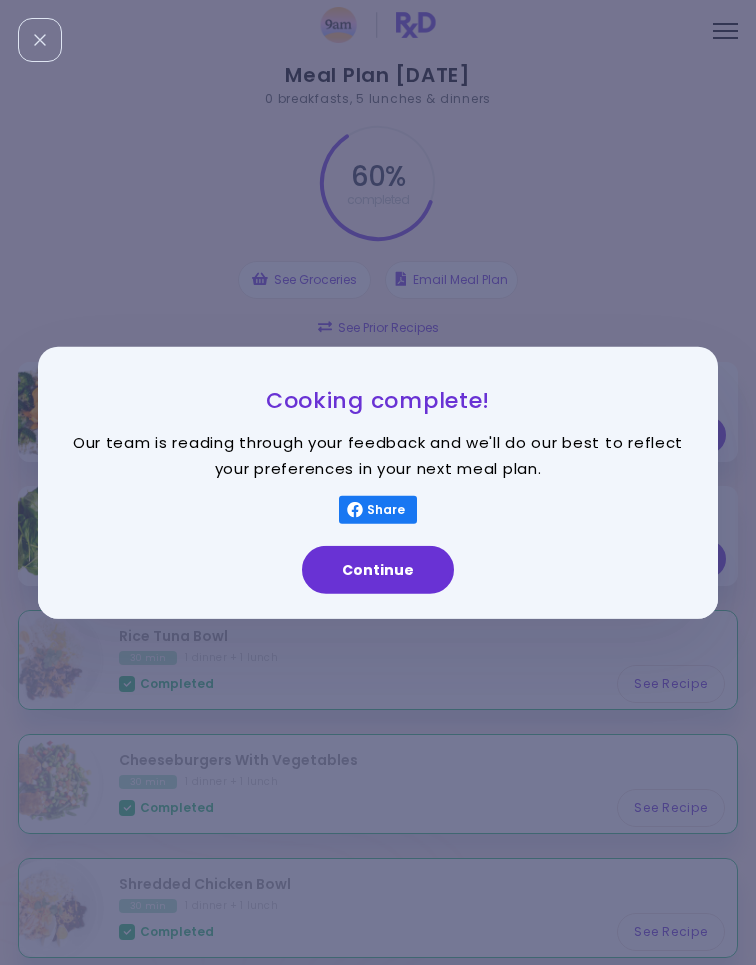 click on "Continue" at bounding box center [378, 570] 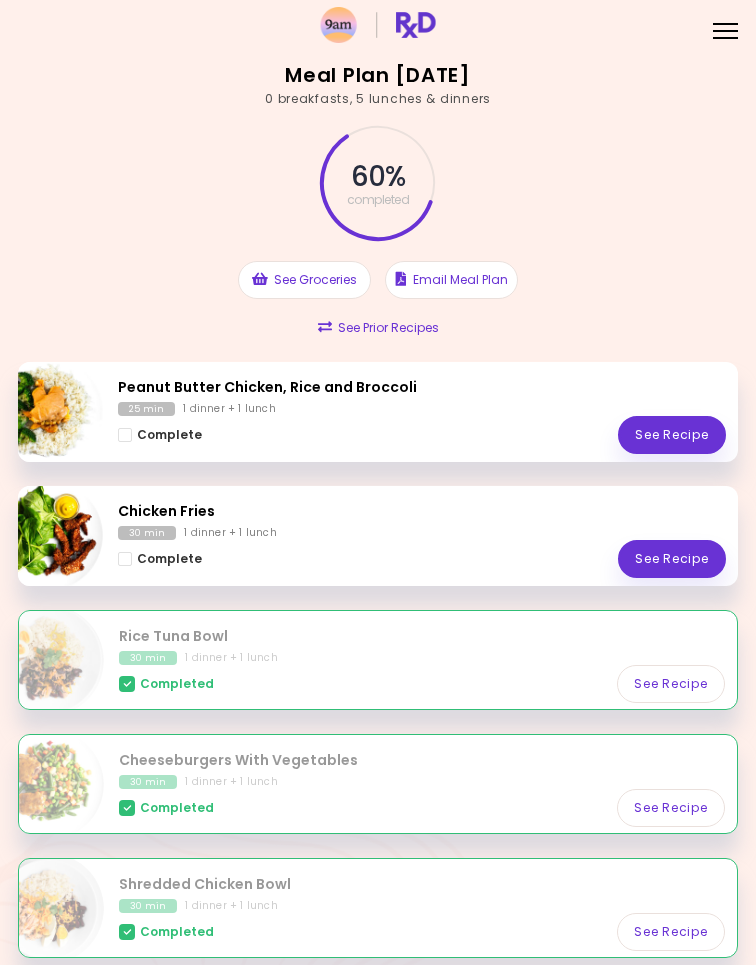 click at bounding box center (125, 559) 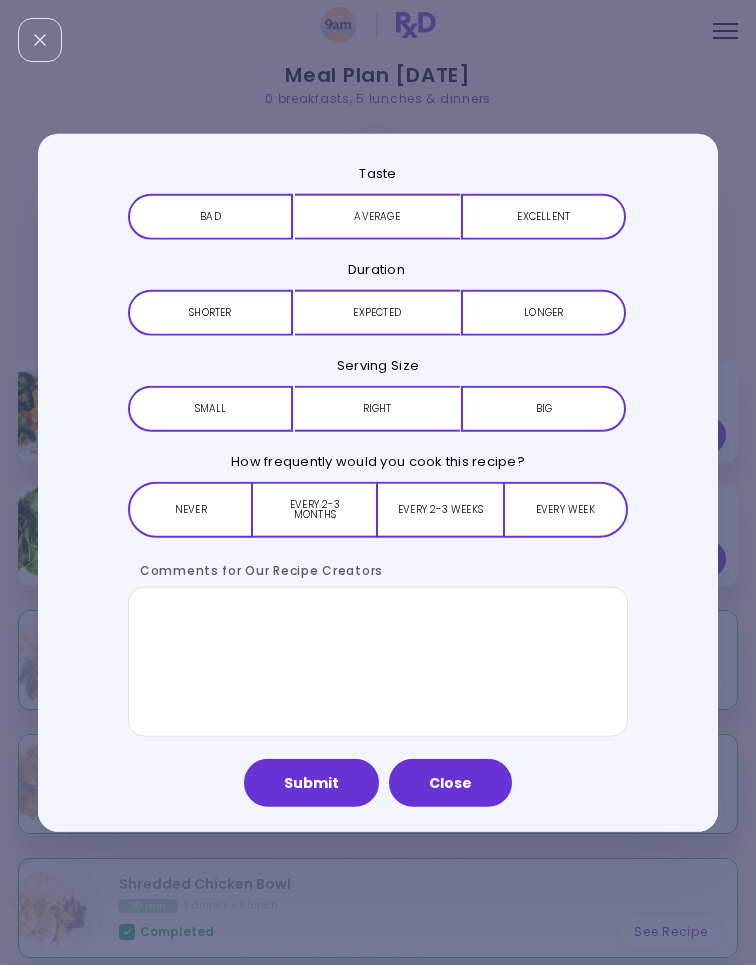 click on "Submit" at bounding box center (311, 783) 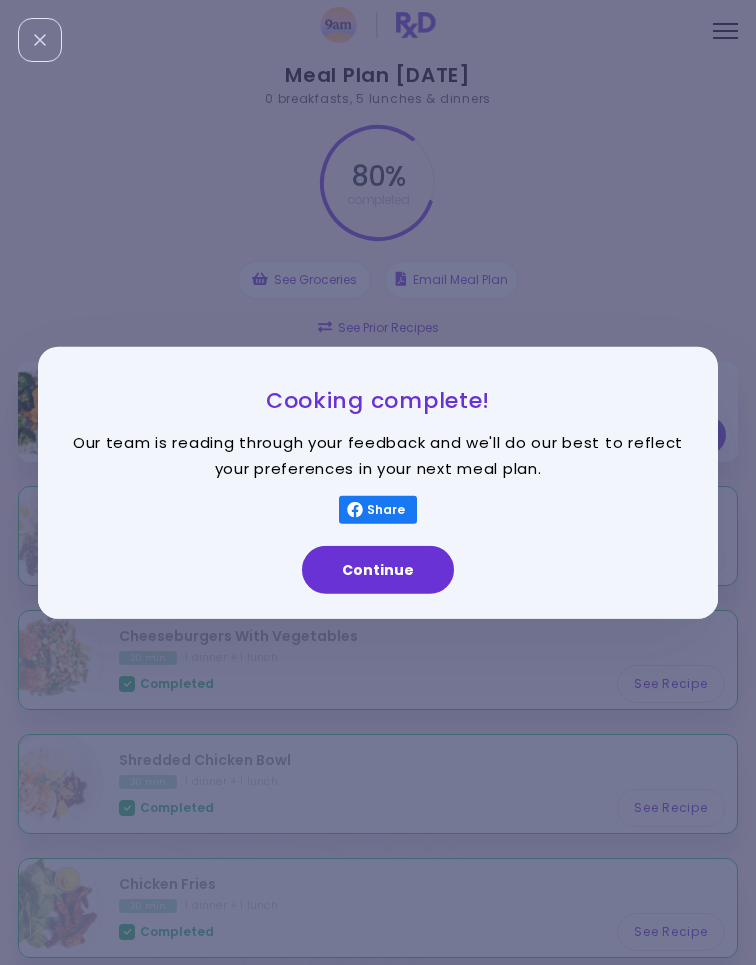 click on "Continue" at bounding box center [378, 570] 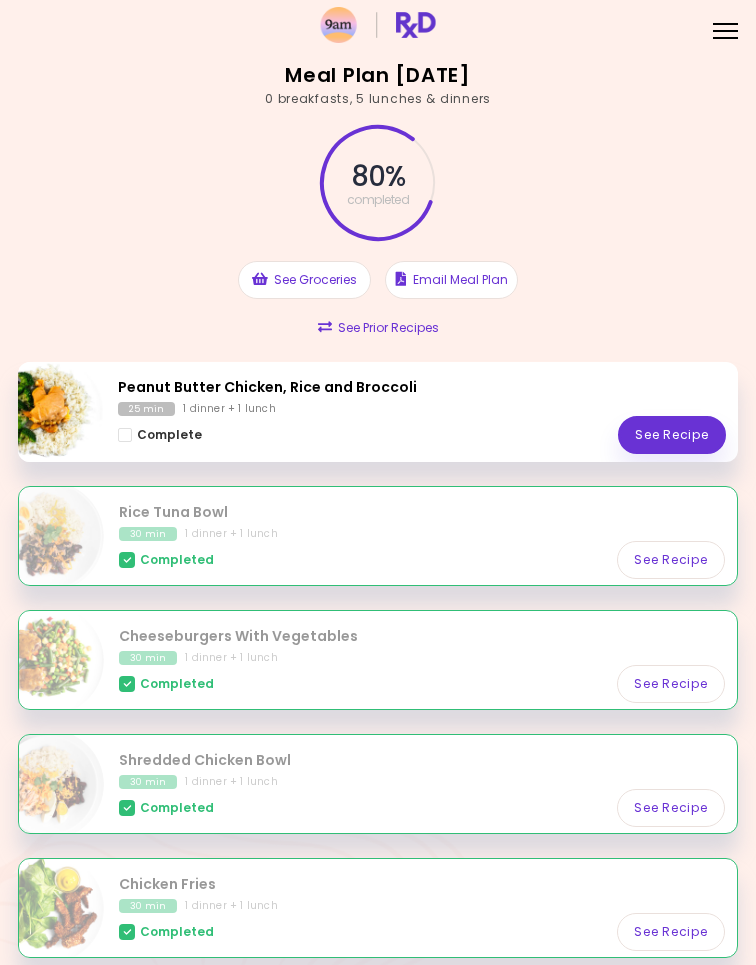 click at bounding box center [125, 435] 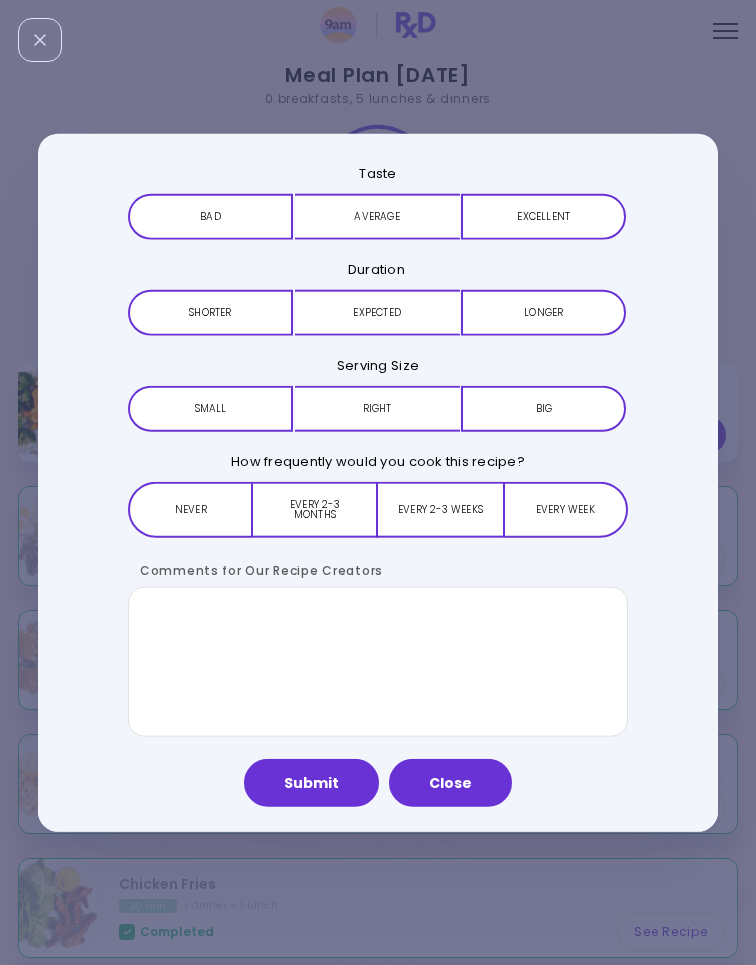 click on "Submit" at bounding box center (311, 783) 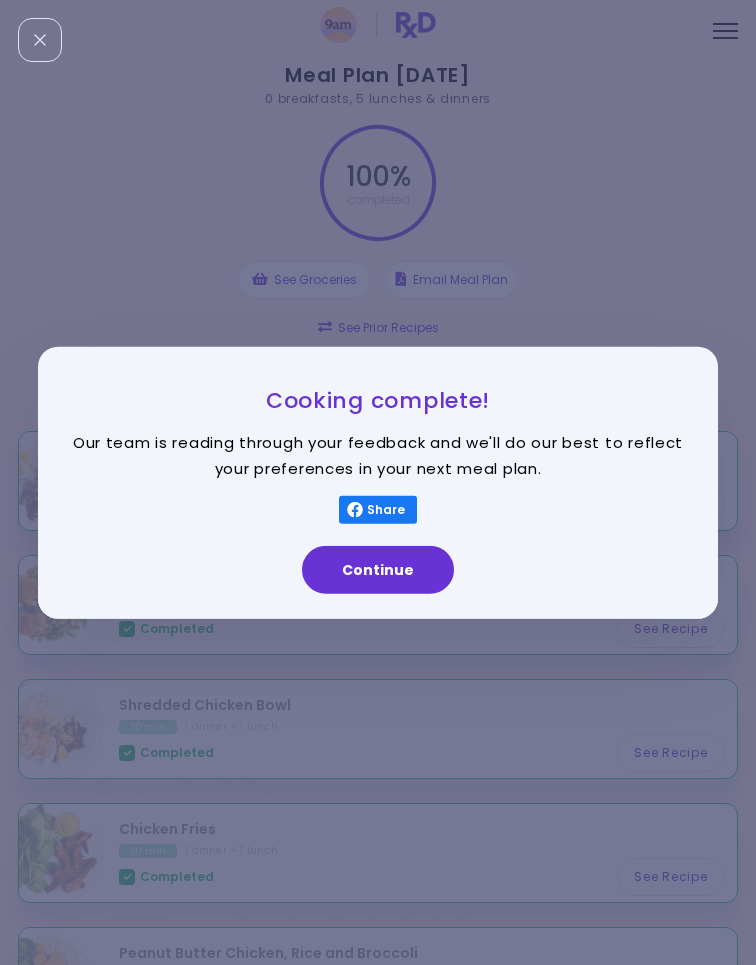 click on "Continue" at bounding box center (378, 570) 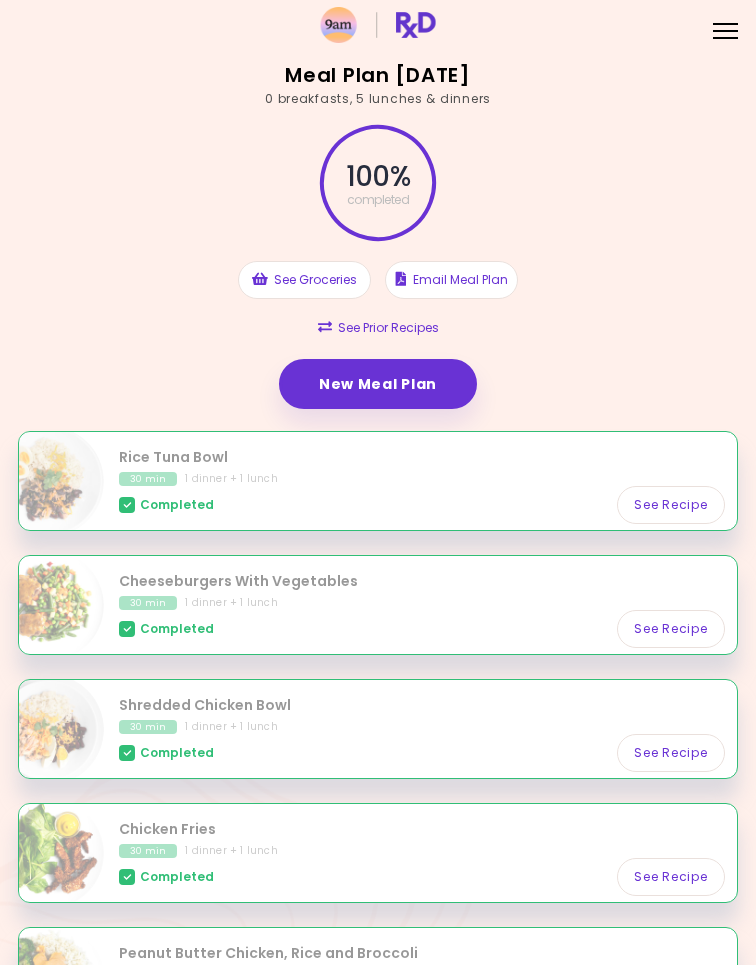 click on "New Meal Plan" at bounding box center [378, 384] 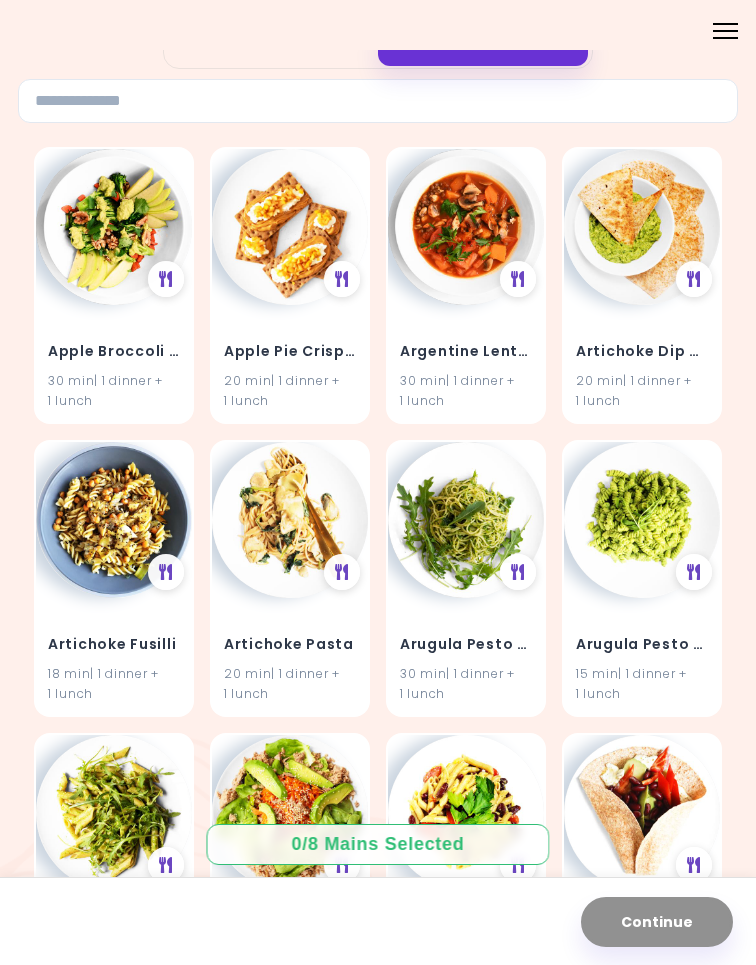 scroll, scrollTop: 117, scrollLeft: 0, axis: vertical 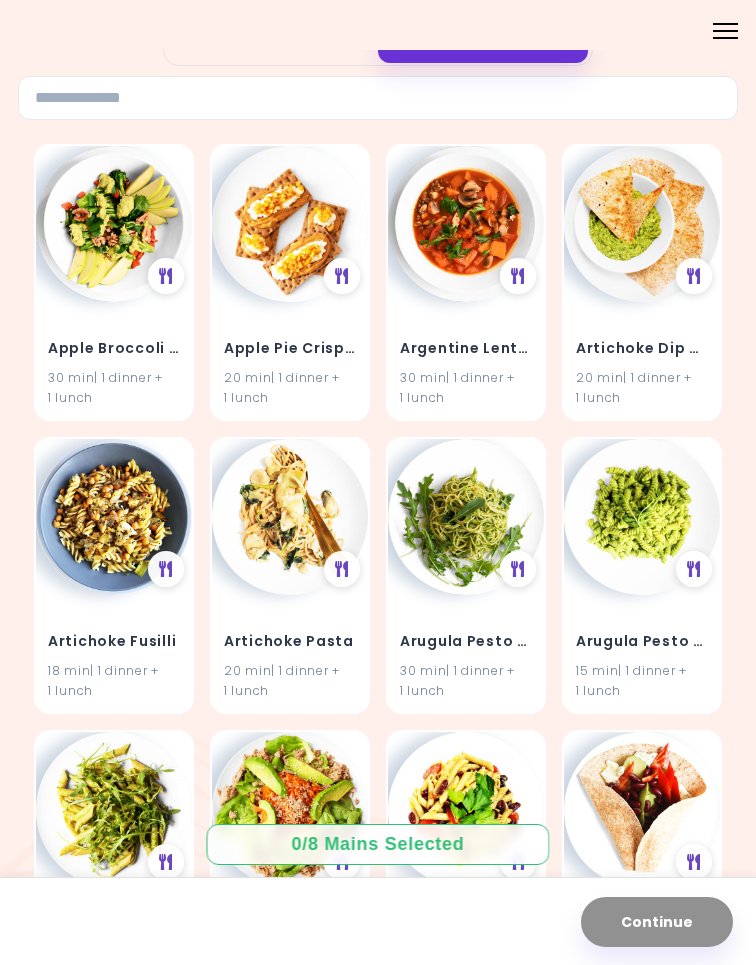click at bounding box center [114, 517] 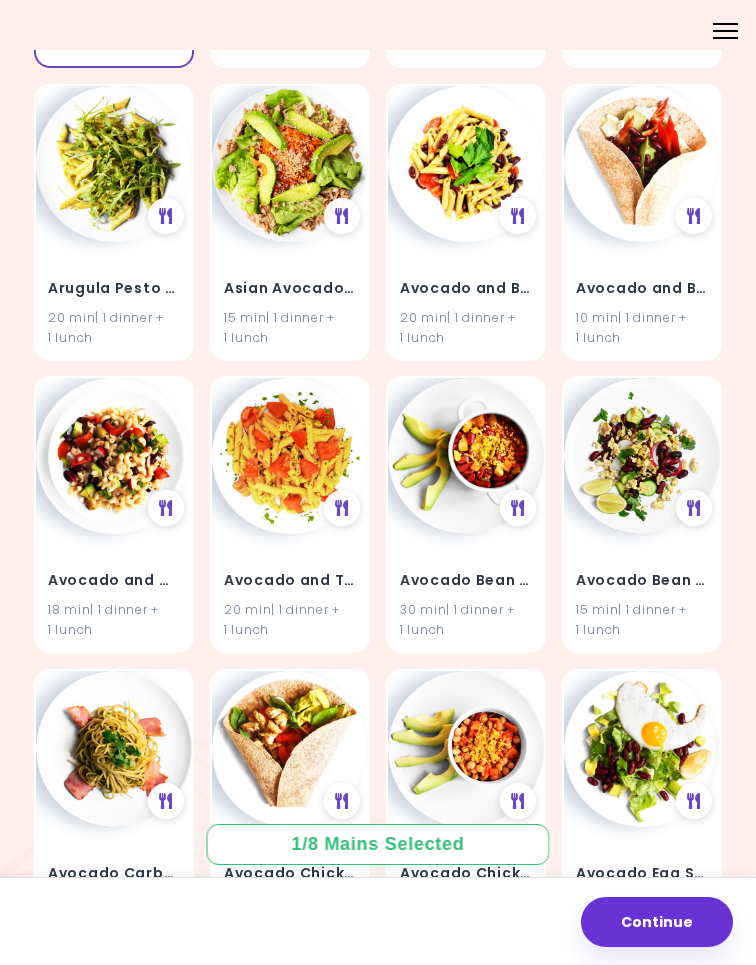 scroll, scrollTop: 764, scrollLeft: 0, axis: vertical 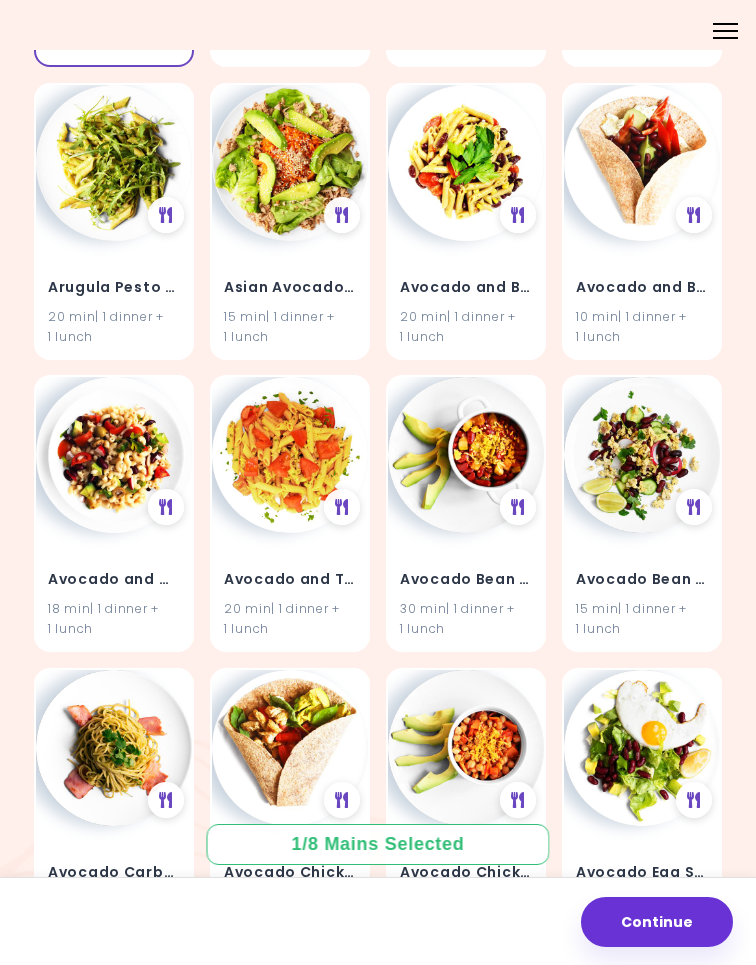 click at bounding box center (642, 163) 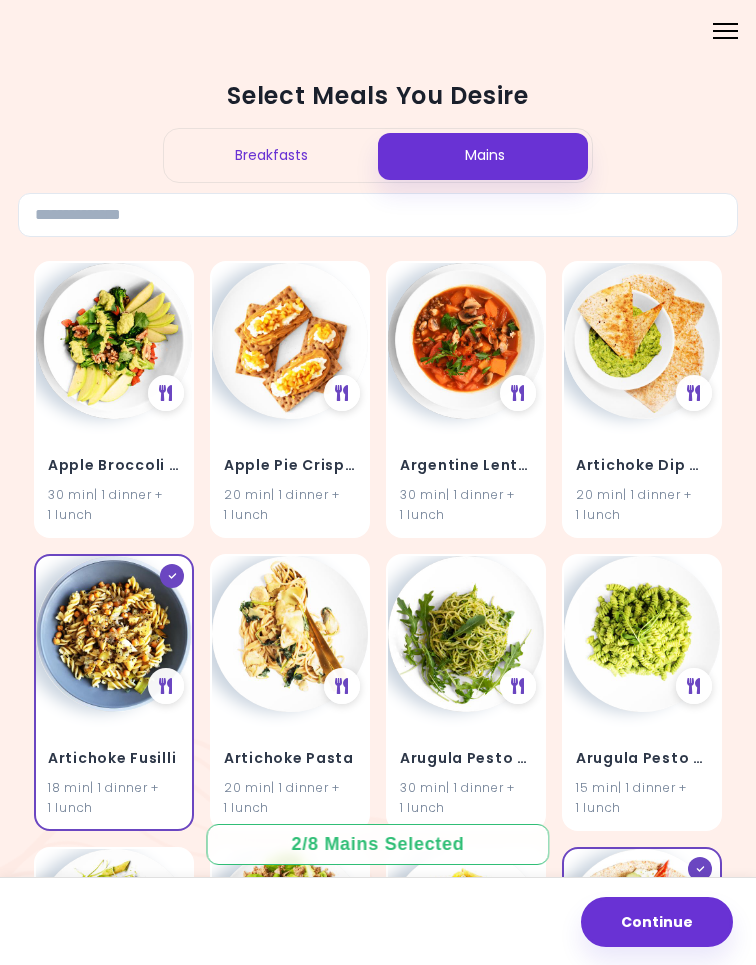scroll, scrollTop: 0, scrollLeft: 0, axis: both 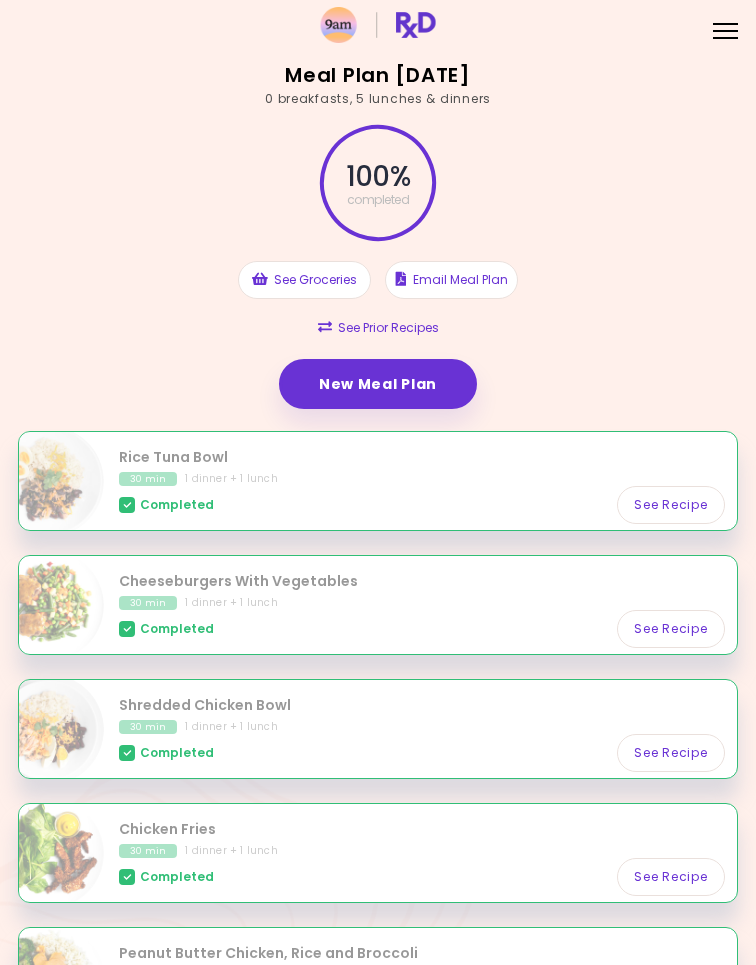 click on "New Meal Plan" at bounding box center [378, 384] 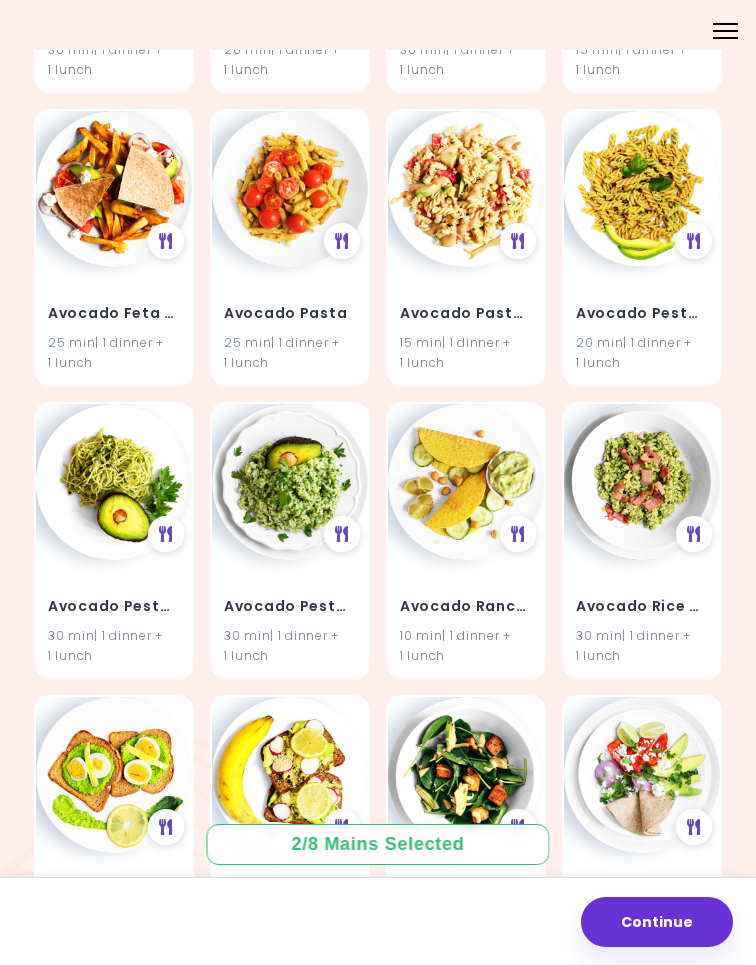 scroll, scrollTop: 1617, scrollLeft: 0, axis: vertical 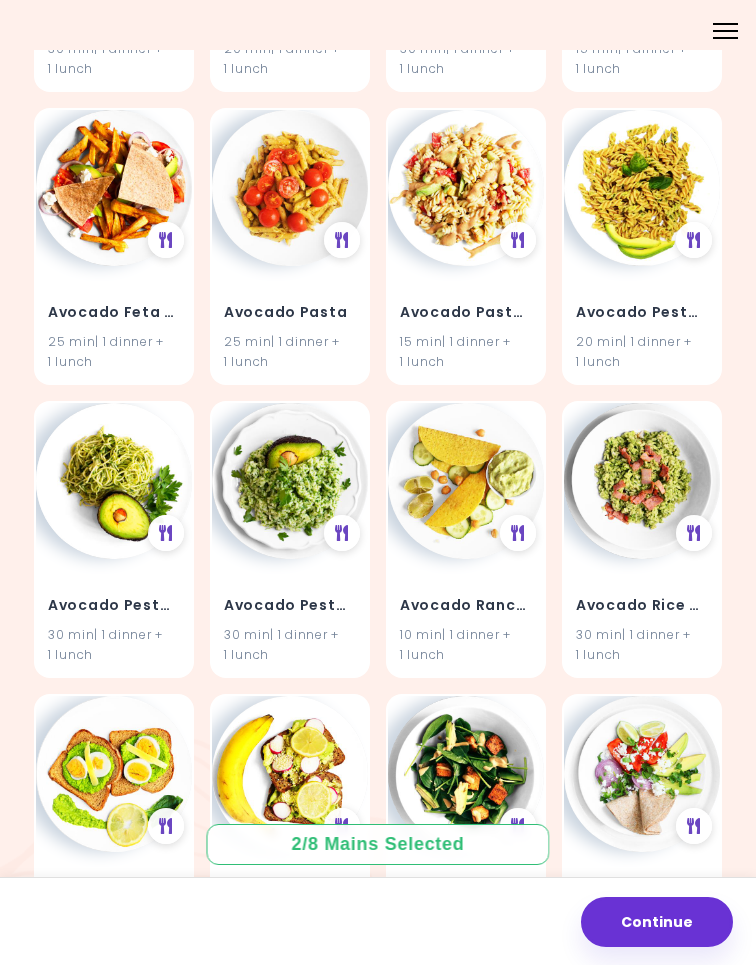 click at bounding box center (642, 188) 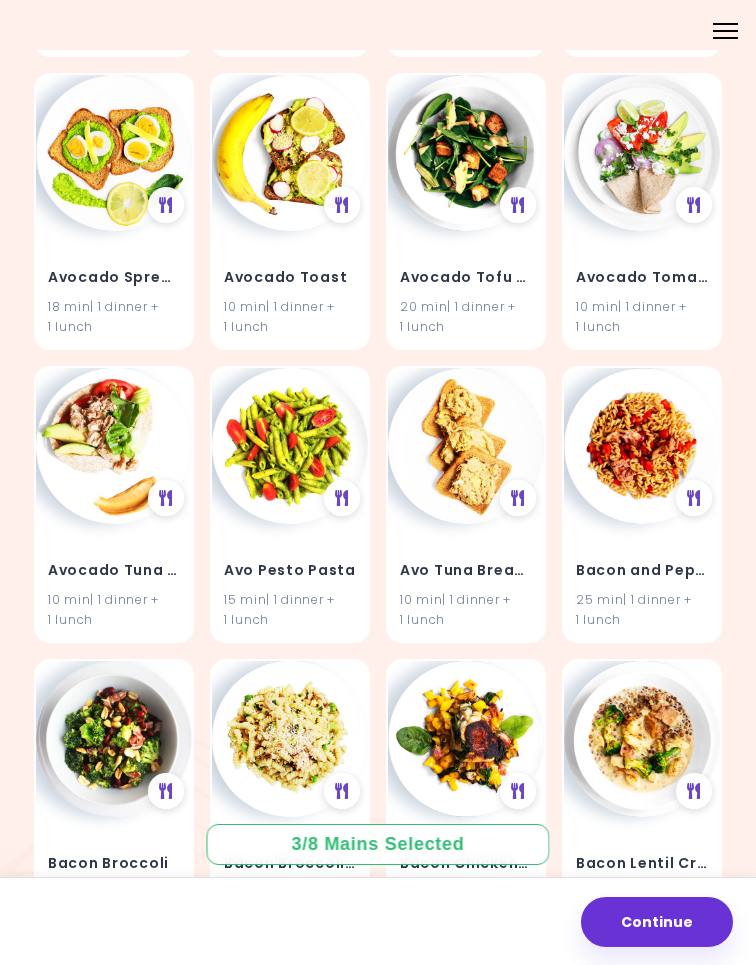 scroll, scrollTop: 2239, scrollLeft: 0, axis: vertical 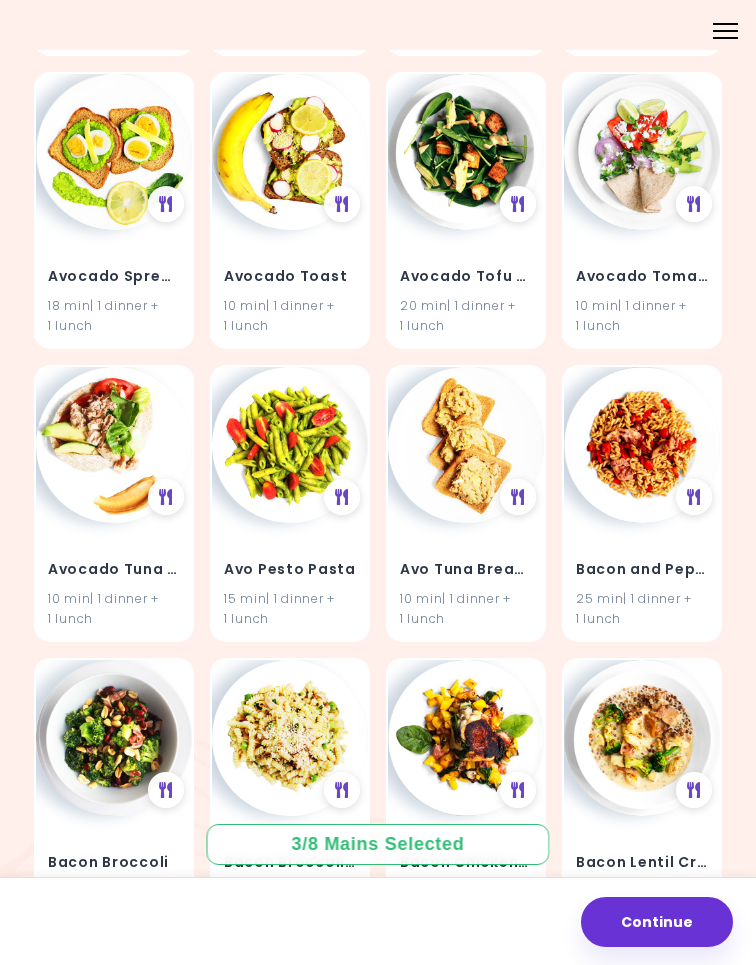 click on "Avocado Tuna Wraps 10   min  |   1 dinner +
1 lunch" at bounding box center [114, 581] 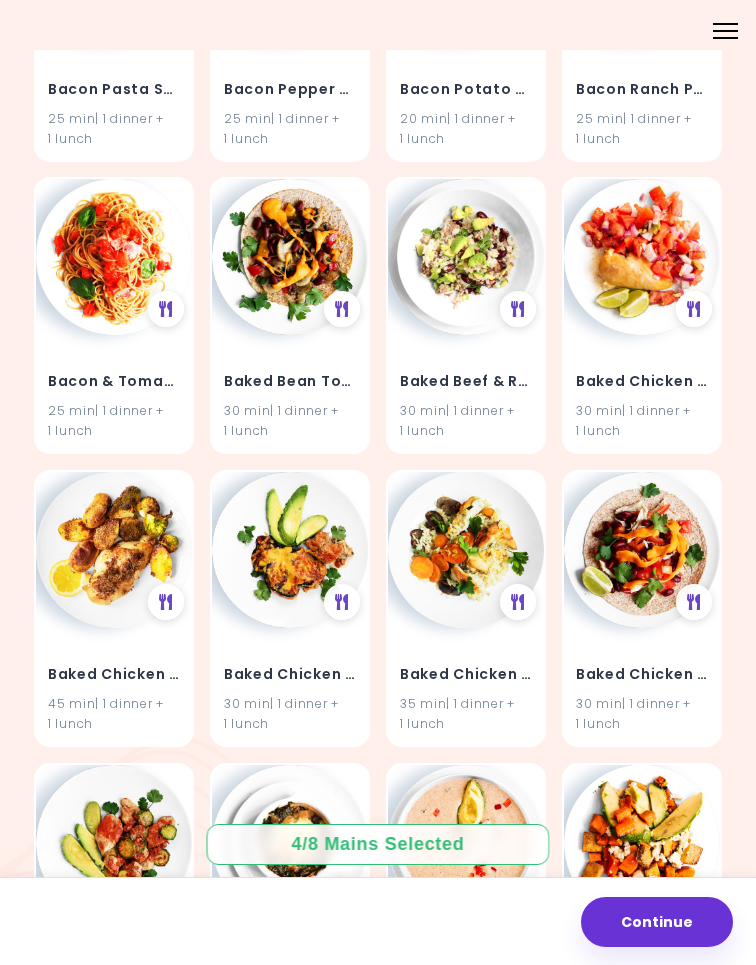 scroll, scrollTop: 3314, scrollLeft: 0, axis: vertical 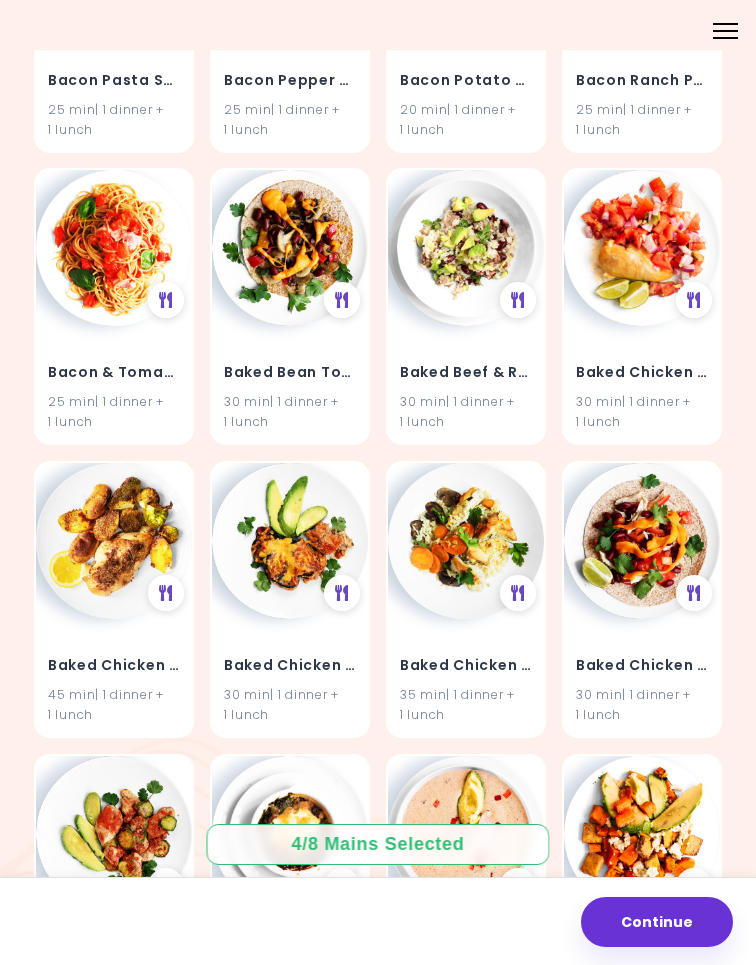 click on "Baked Chicken Breast With Potatoes" at bounding box center (114, 666) 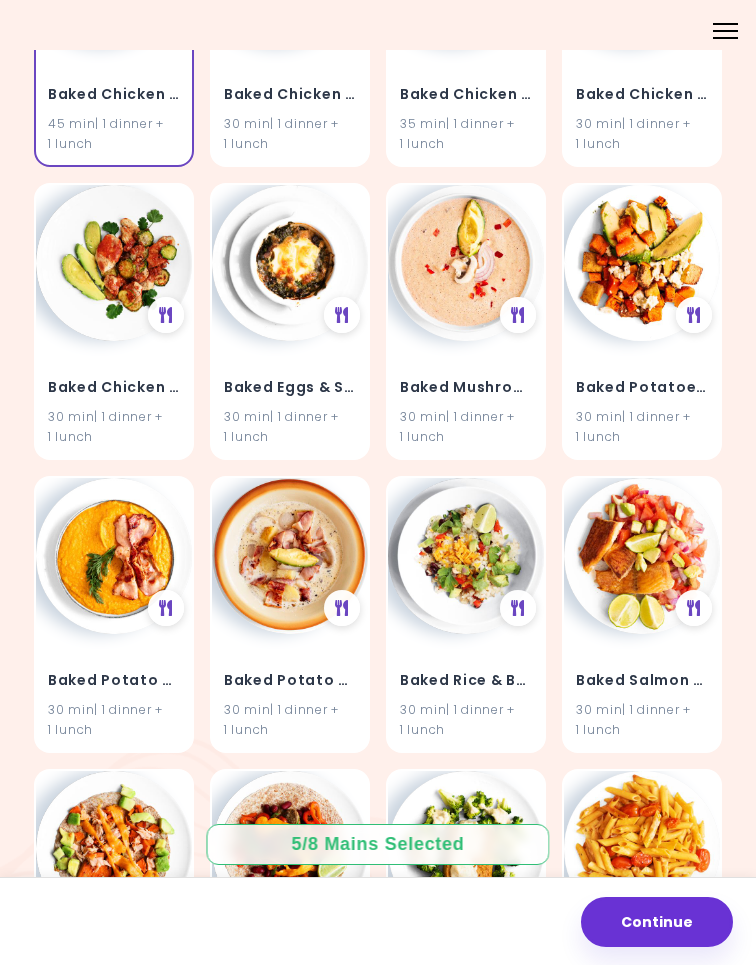scroll, scrollTop: 3912, scrollLeft: 0, axis: vertical 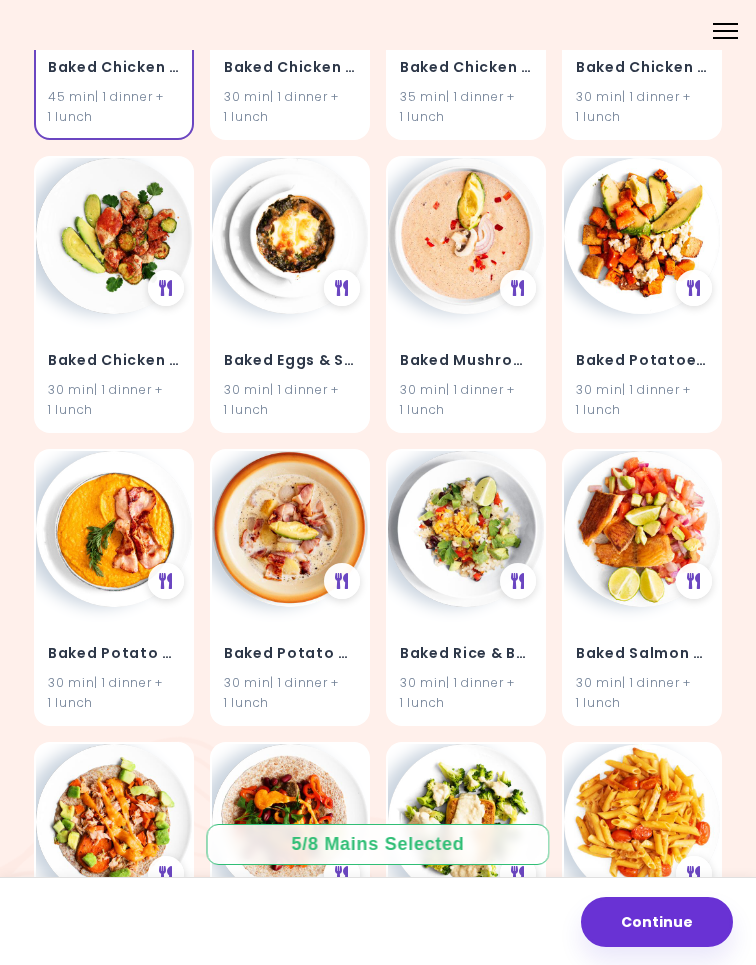 click at bounding box center (642, 236) 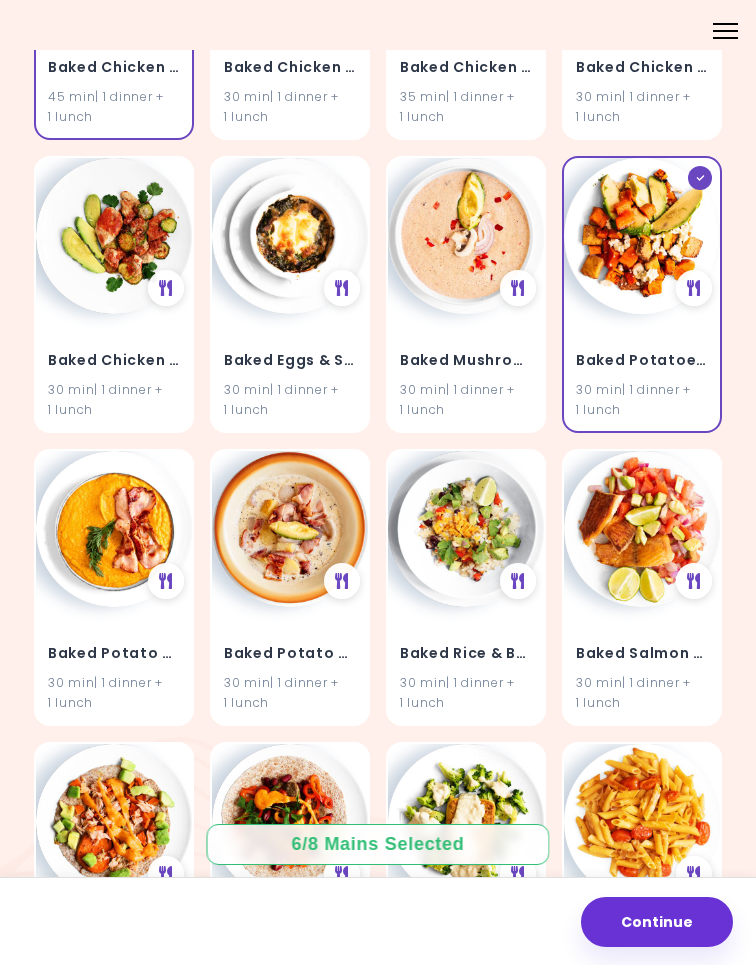 click on "Baked Potato Soup 30   min  |   1 dinner +
1 lunch" at bounding box center (290, 665) 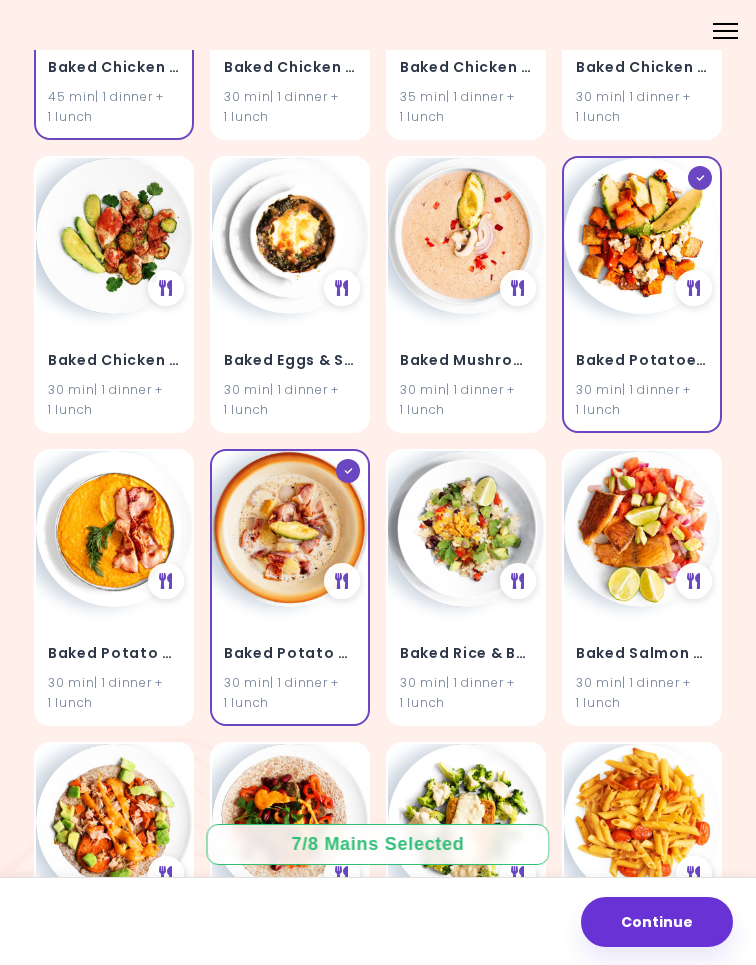 click at bounding box center (642, 529) 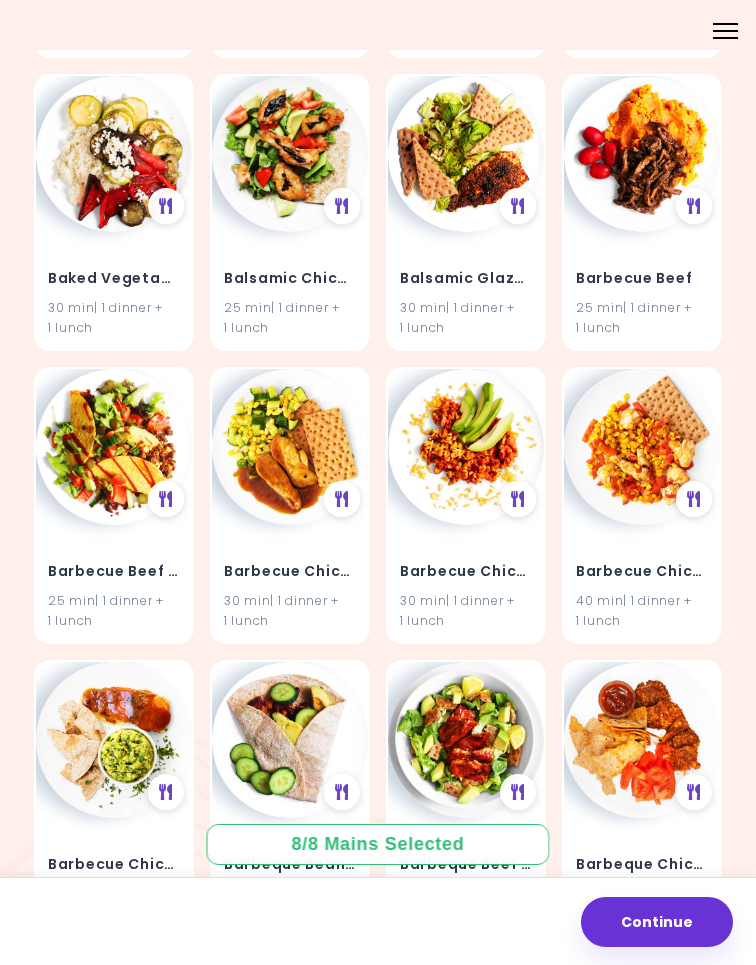 scroll, scrollTop: 4872, scrollLeft: 0, axis: vertical 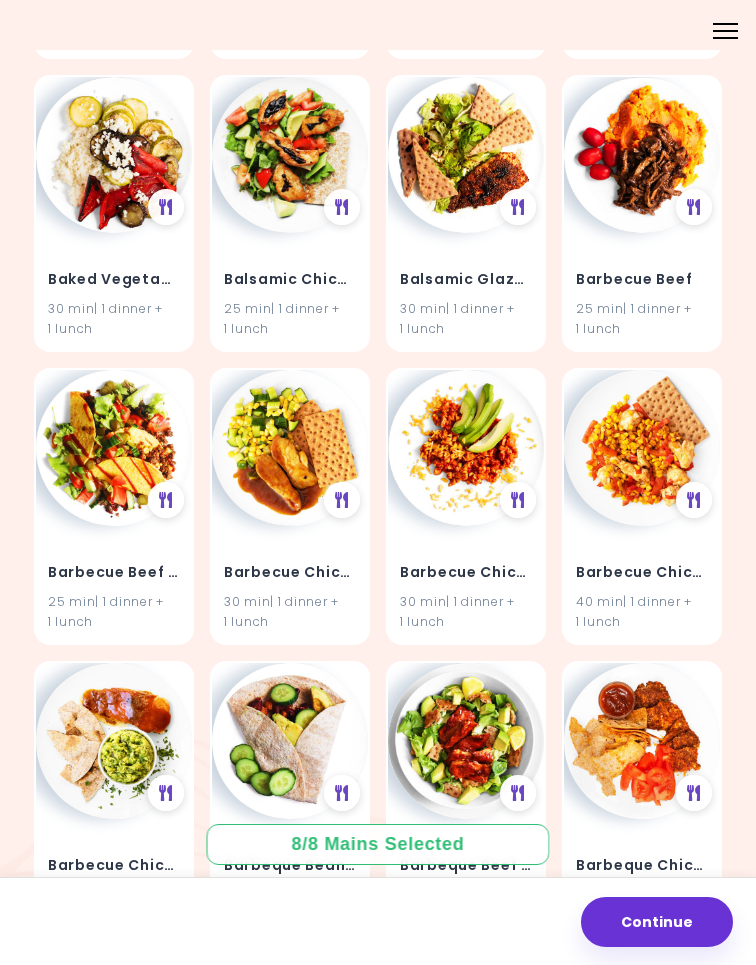 click at bounding box center (642, 155) 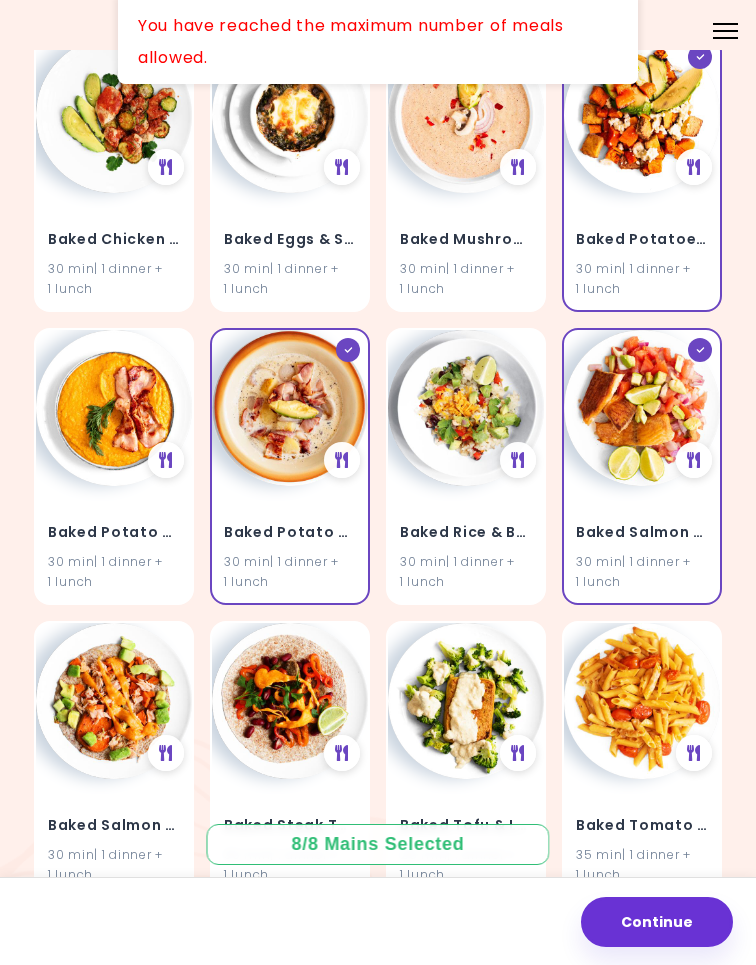 scroll, scrollTop: 4008, scrollLeft: 0, axis: vertical 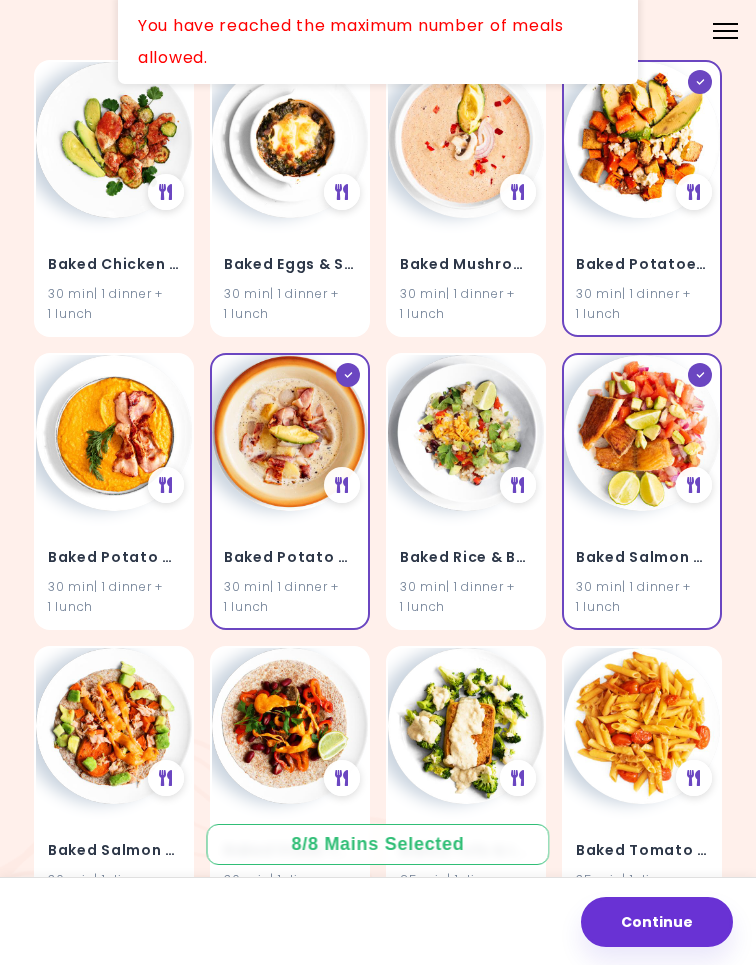 click at bounding box center [642, 433] 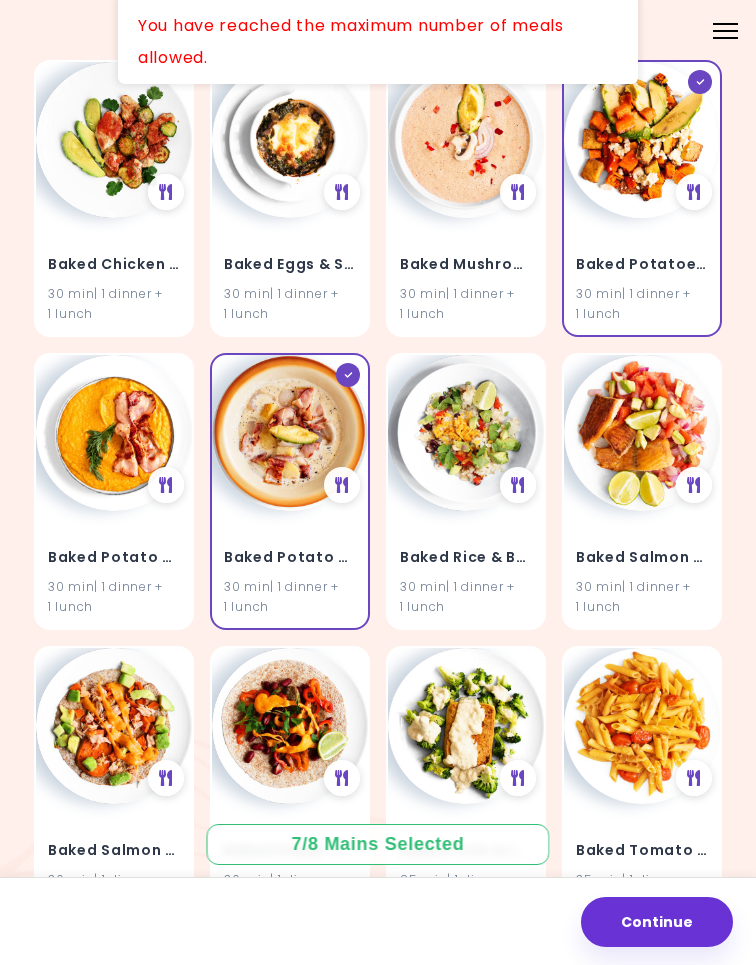 click at bounding box center (290, 433) 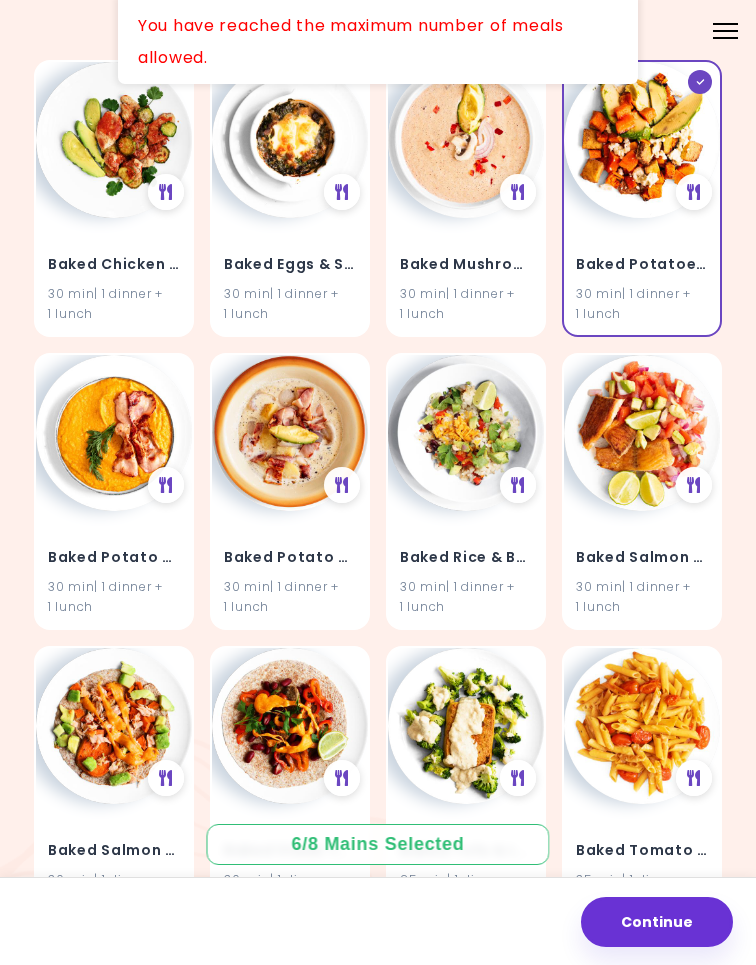 click on "Baked Potatoes & Tofu 30   min  |   1 dinner +
1 lunch" at bounding box center (642, 276) 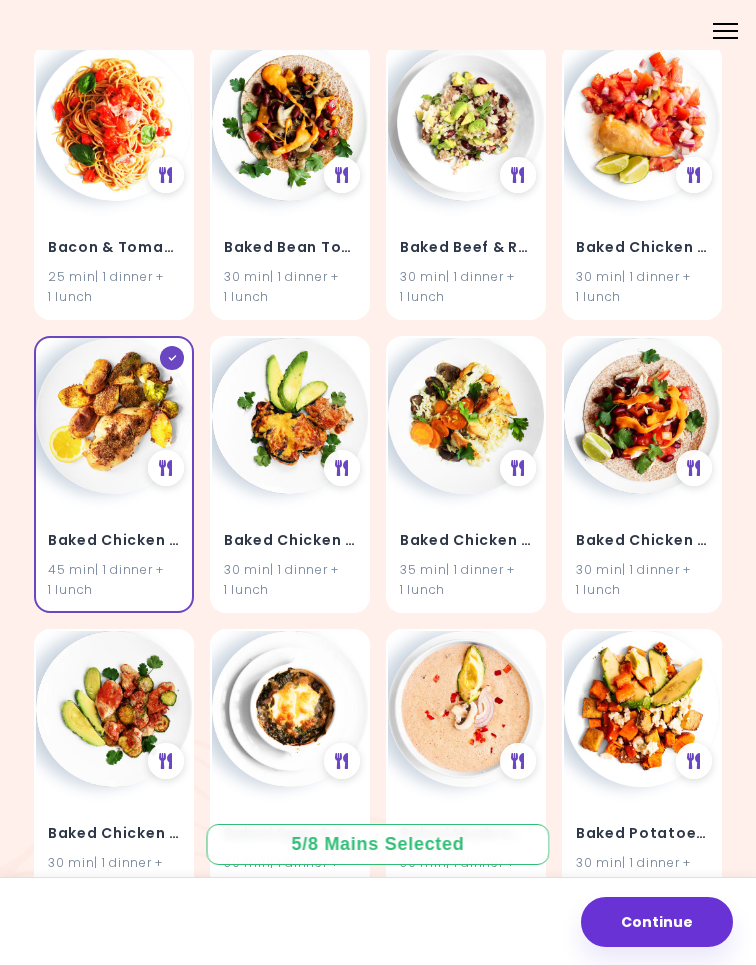 scroll, scrollTop: 3283, scrollLeft: 0, axis: vertical 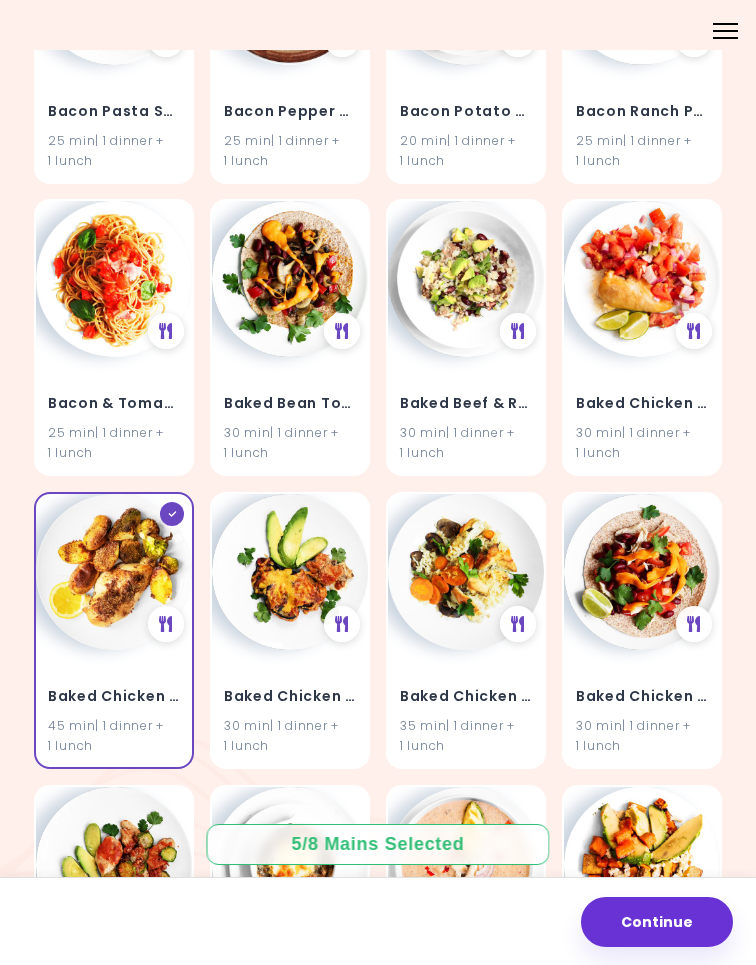click at bounding box center [114, 572] 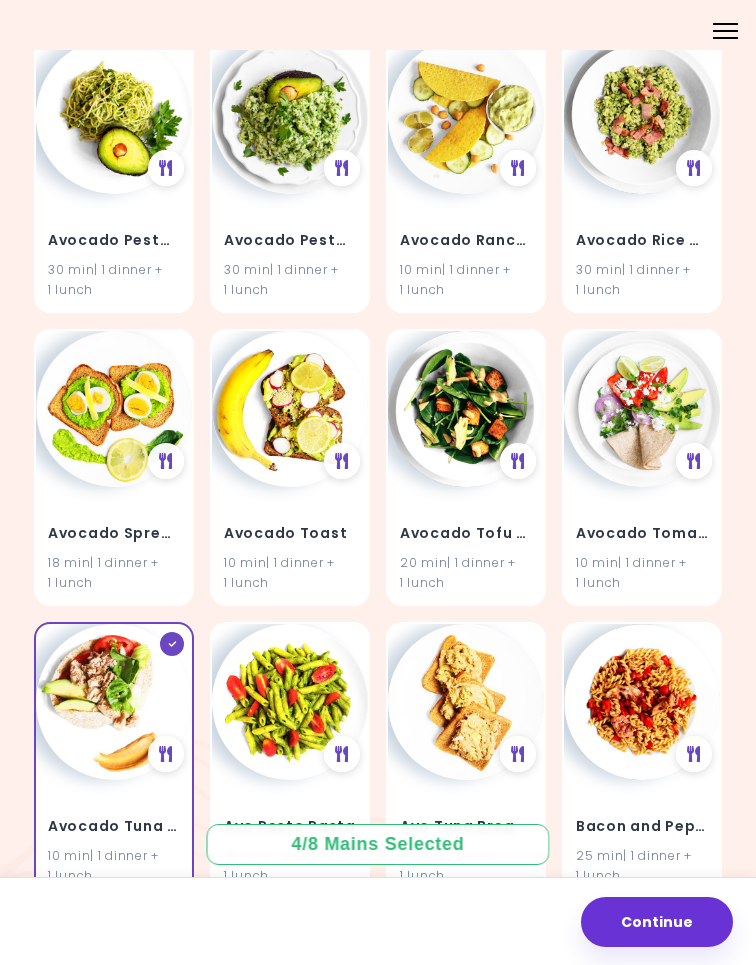 scroll, scrollTop: 1975, scrollLeft: 0, axis: vertical 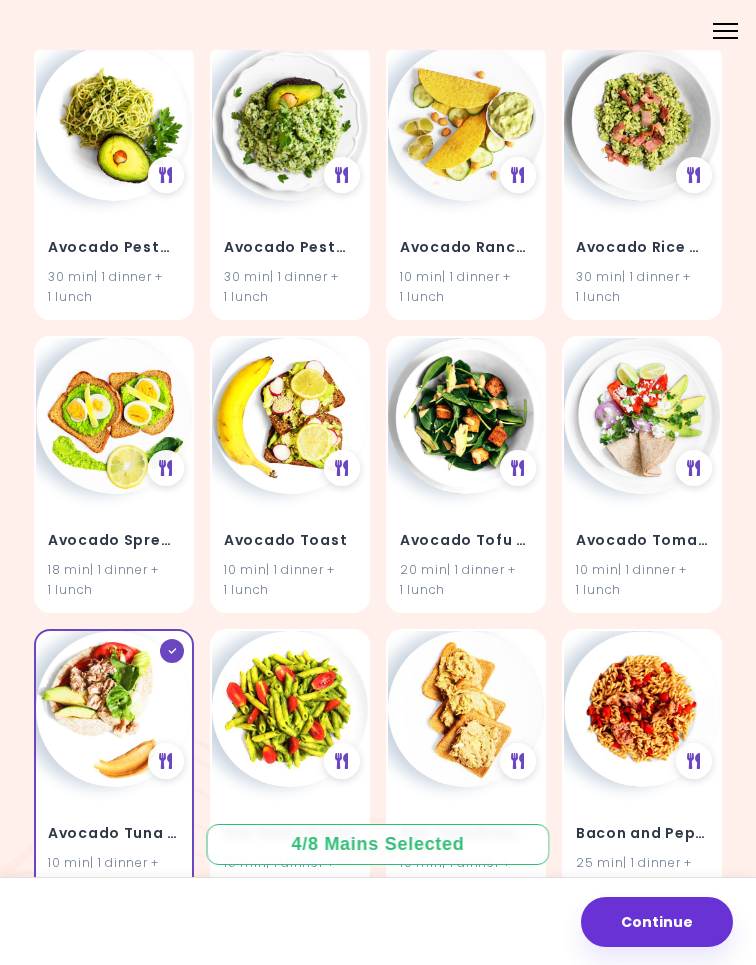 click at bounding box center (114, 709) 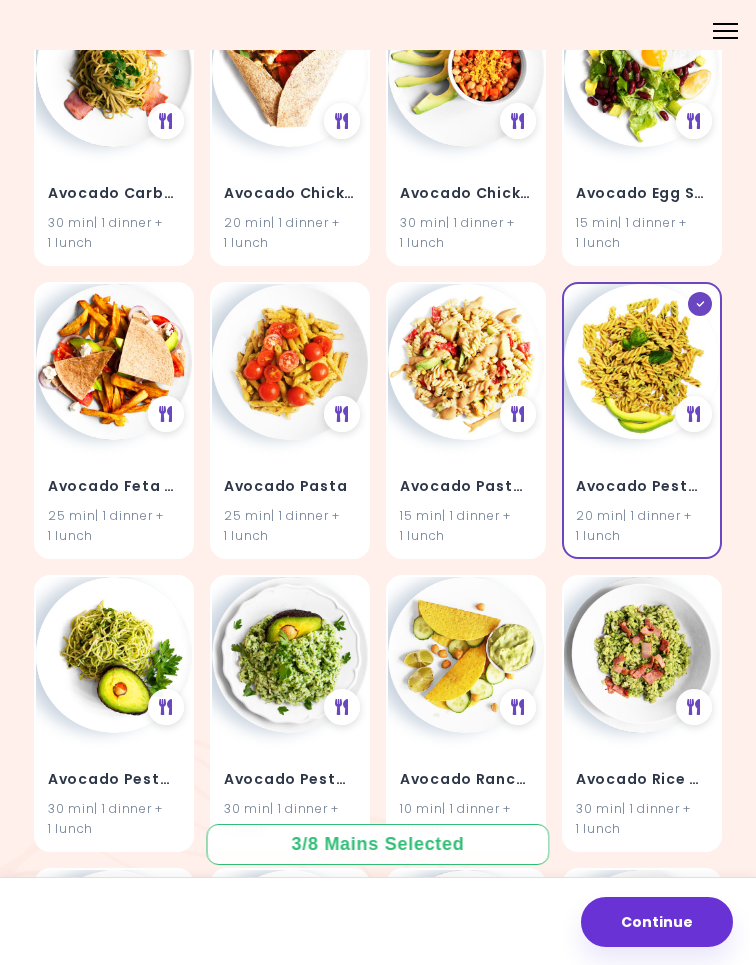 scroll, scrollTop: 1434, scrollLeft: 0, axis: vertical 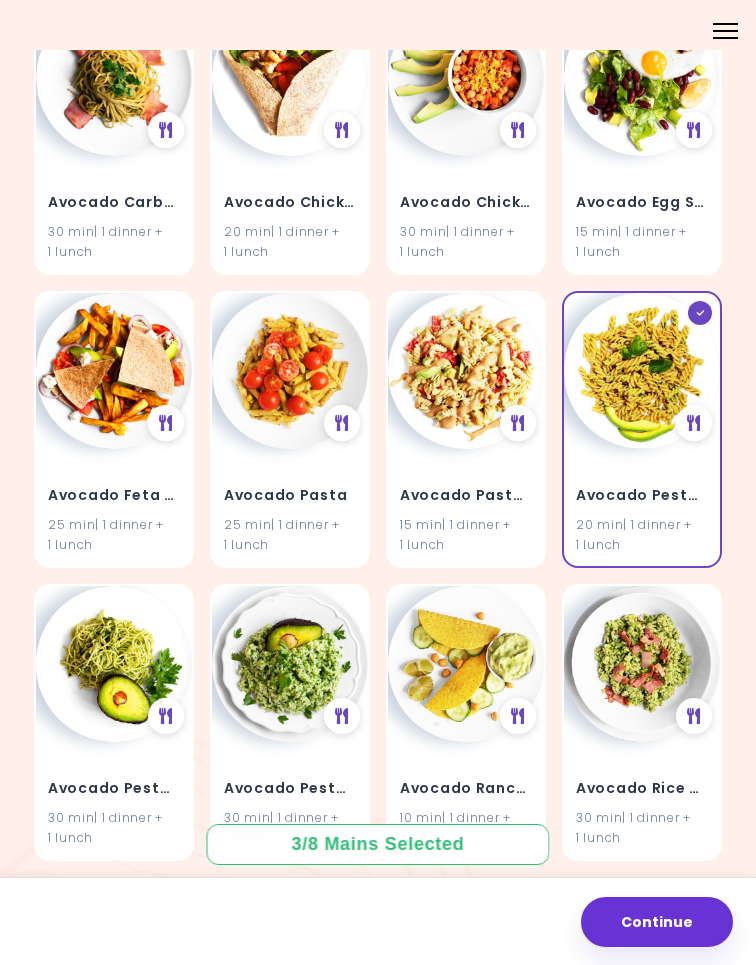 click at bounding box center [642, 371] 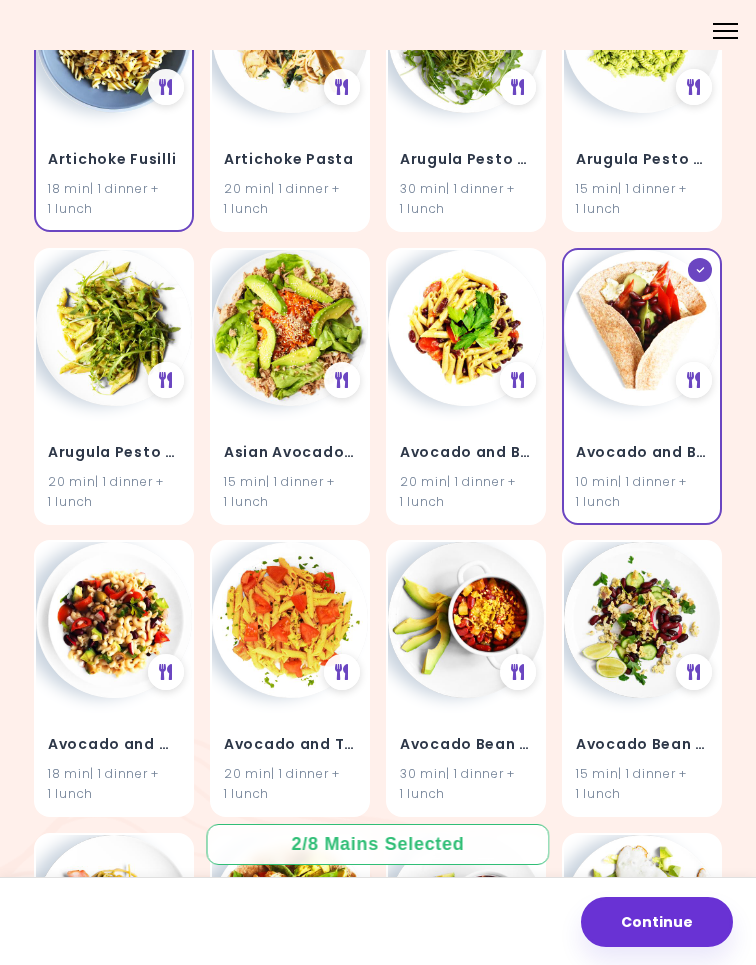 scroll, scrollTop: 595, scrollLeft: 0, axis: vertical 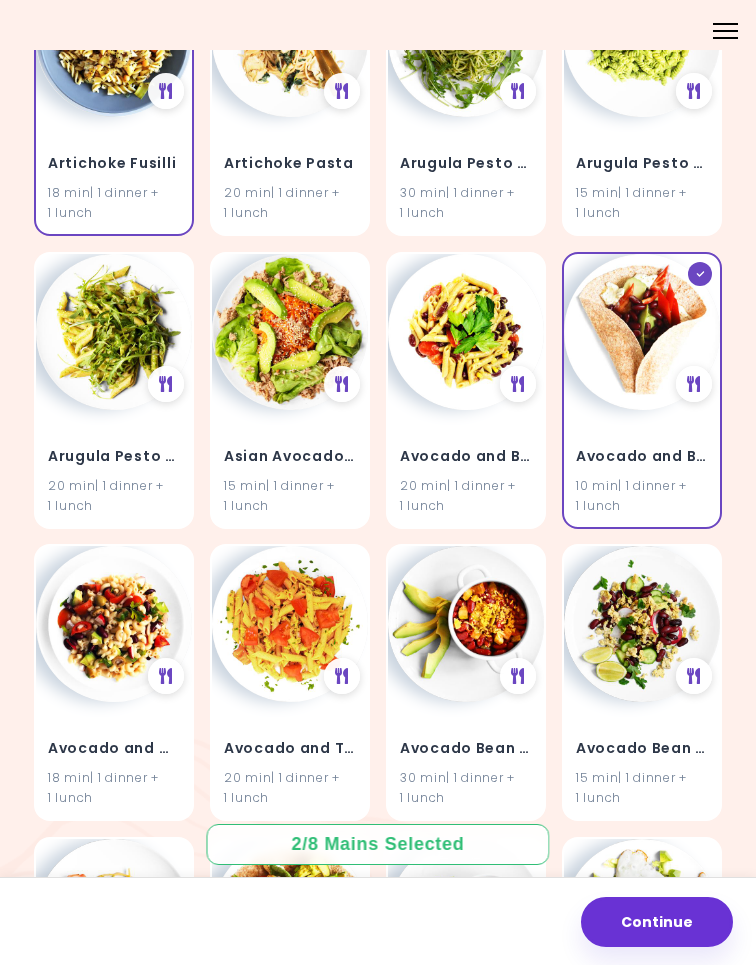 click at bounding box center [642, 332] 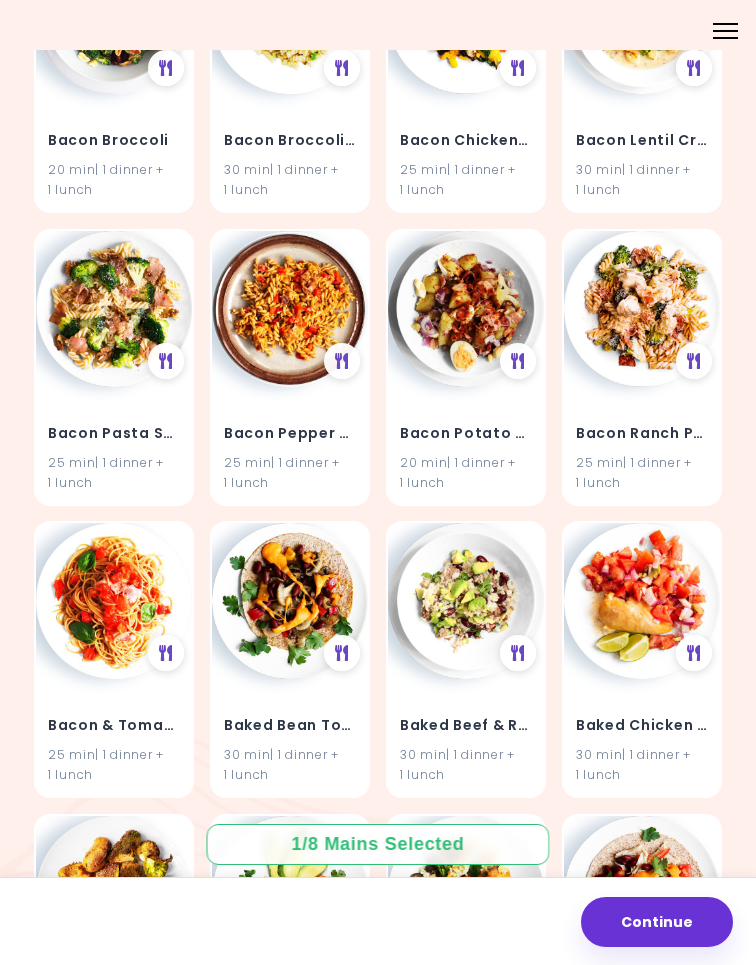 scroll, scrollTop: 2850, scrollLeft: 0, axis: vertical 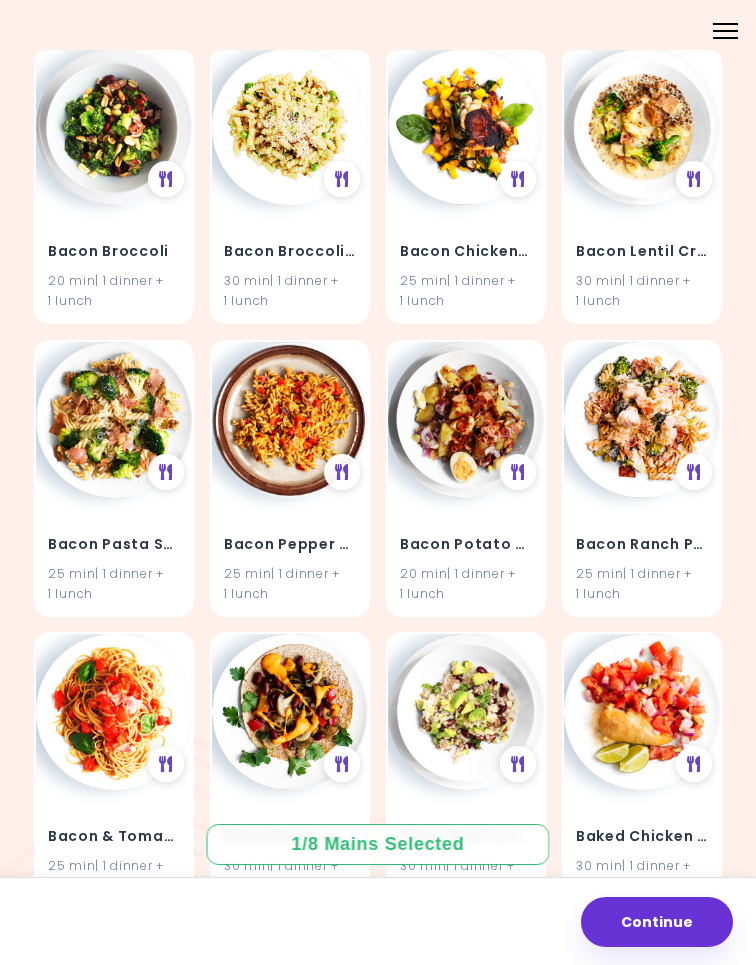 click at bounding box center [518, 472] 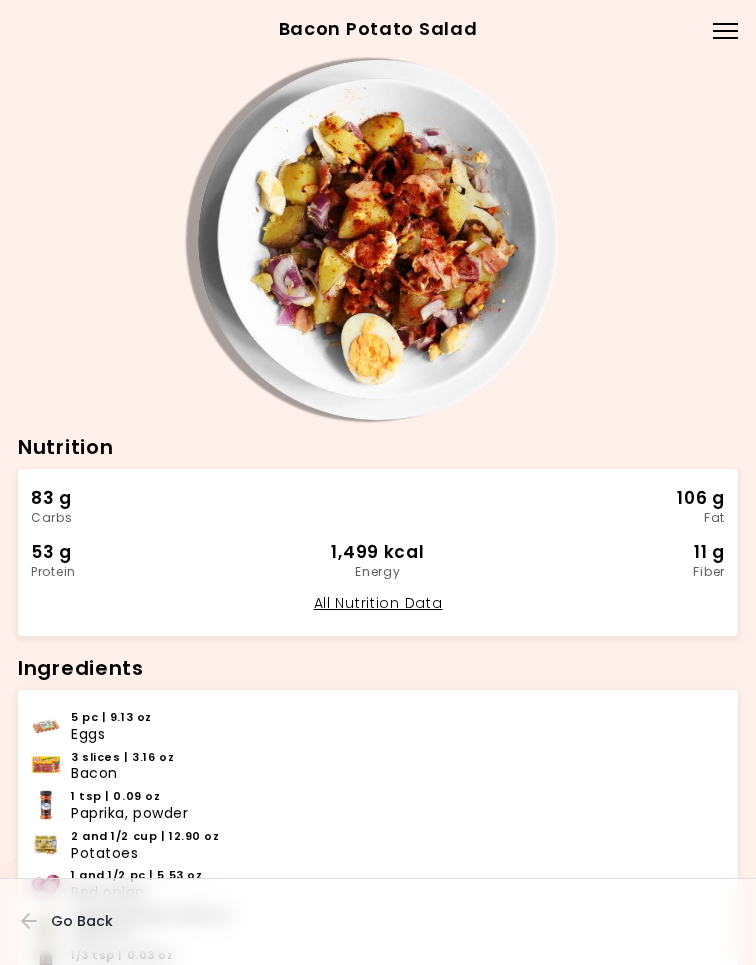 scroll, scrollTop: -2, scrollLeft: 0, axis: vertical 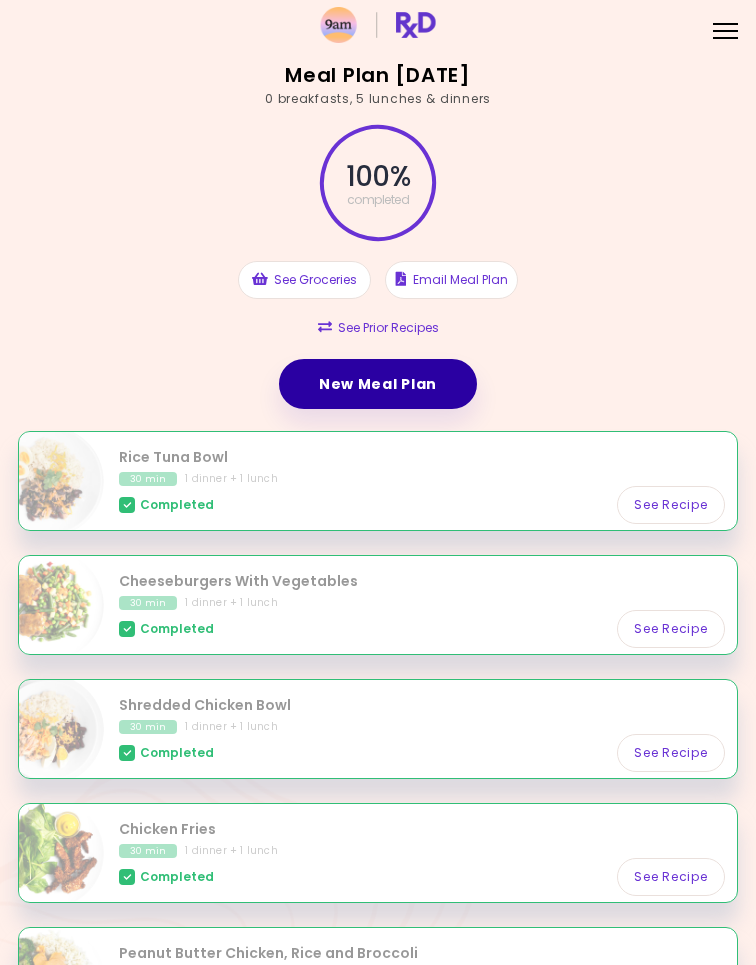 click on "New Meal Plan" at bounding box center (378, 384) 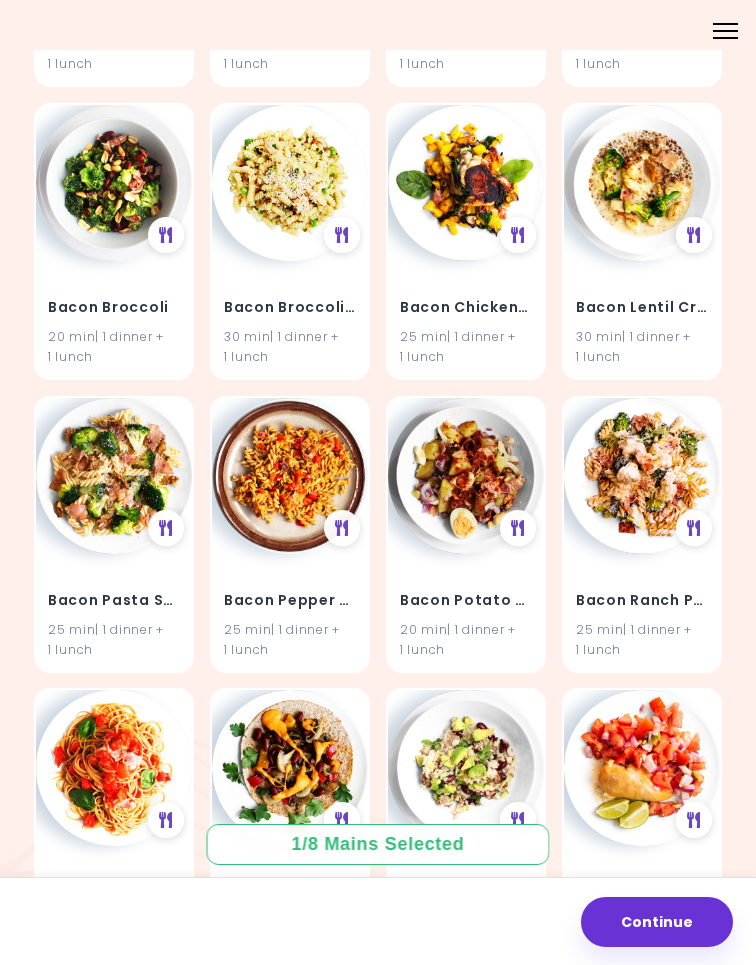 scroll, scrollTop: 2793, scrollLeft: 0, axis: vertical 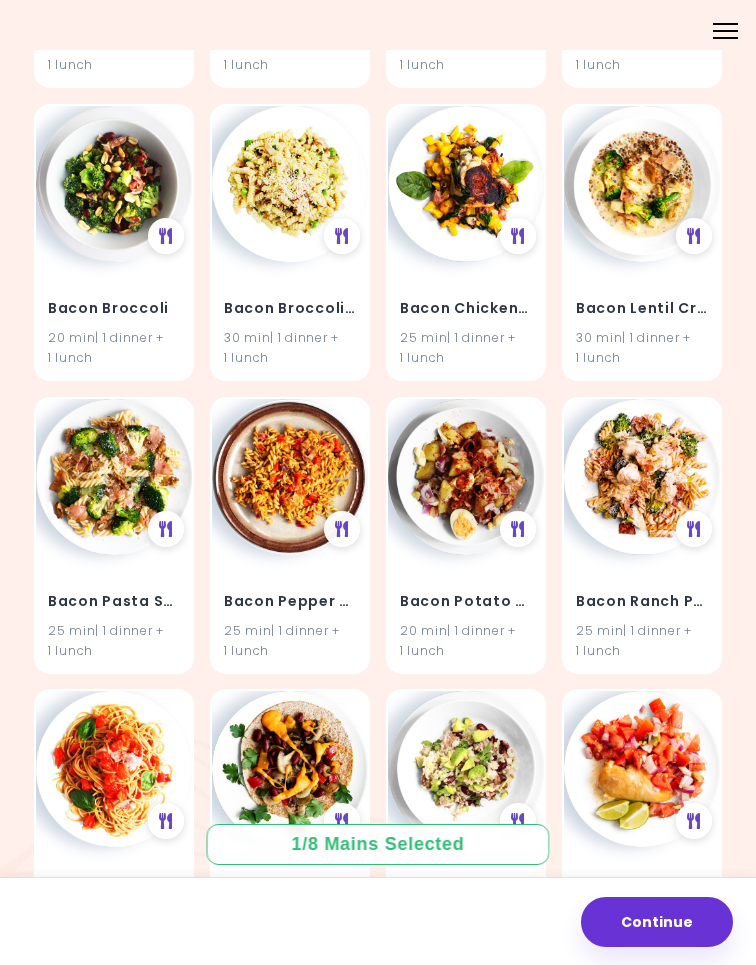 click at bounding box center [466, 477] 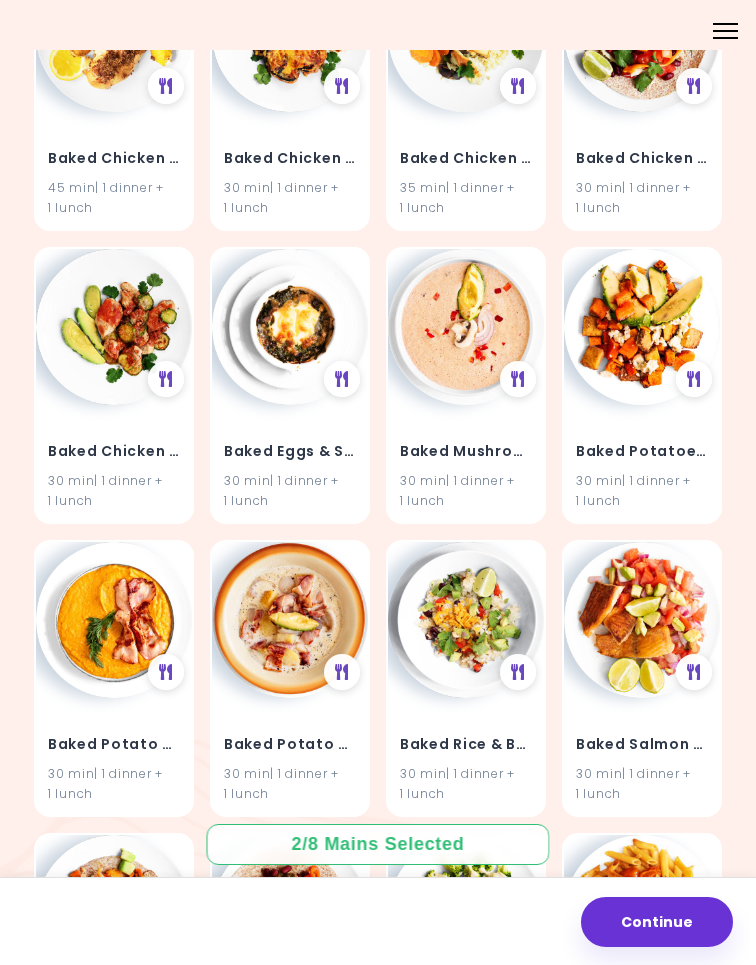scroll, scrollTop: 3827, scrollLeft: 0, axis: vertical 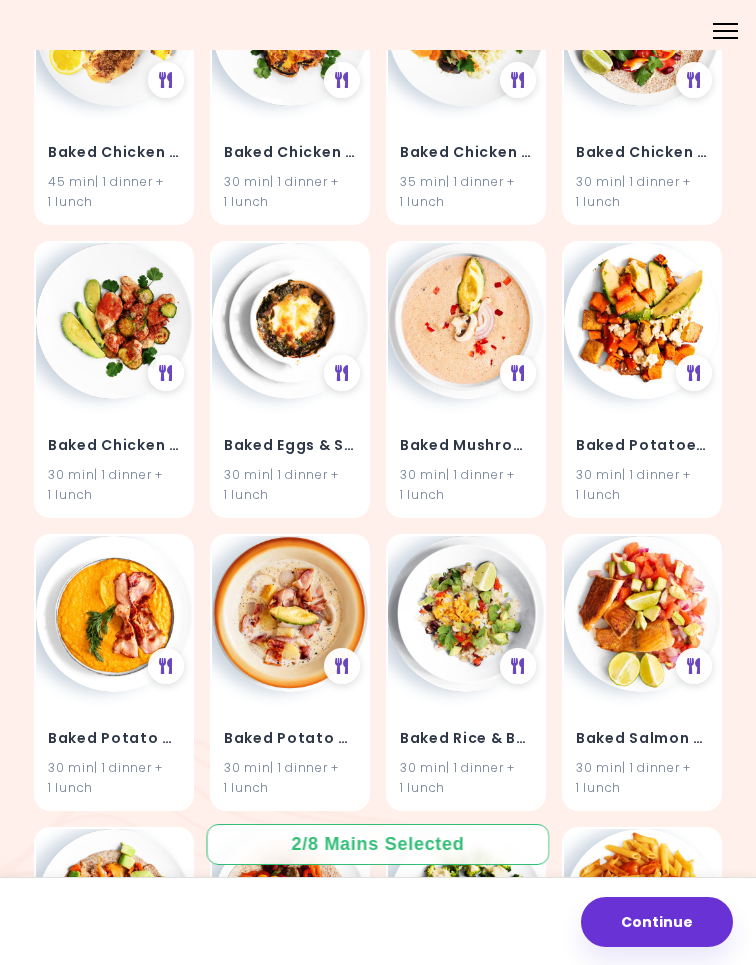 click at bounding box center (694, 373) 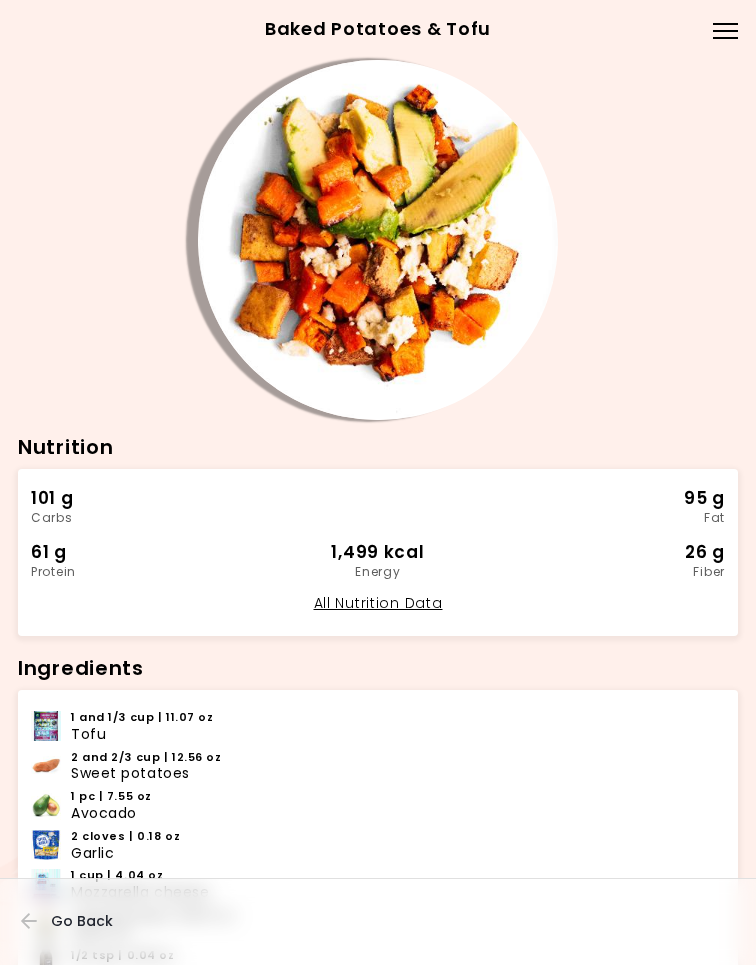 scroll, scrollTop: 0, scrollLeft: 0, axis: both 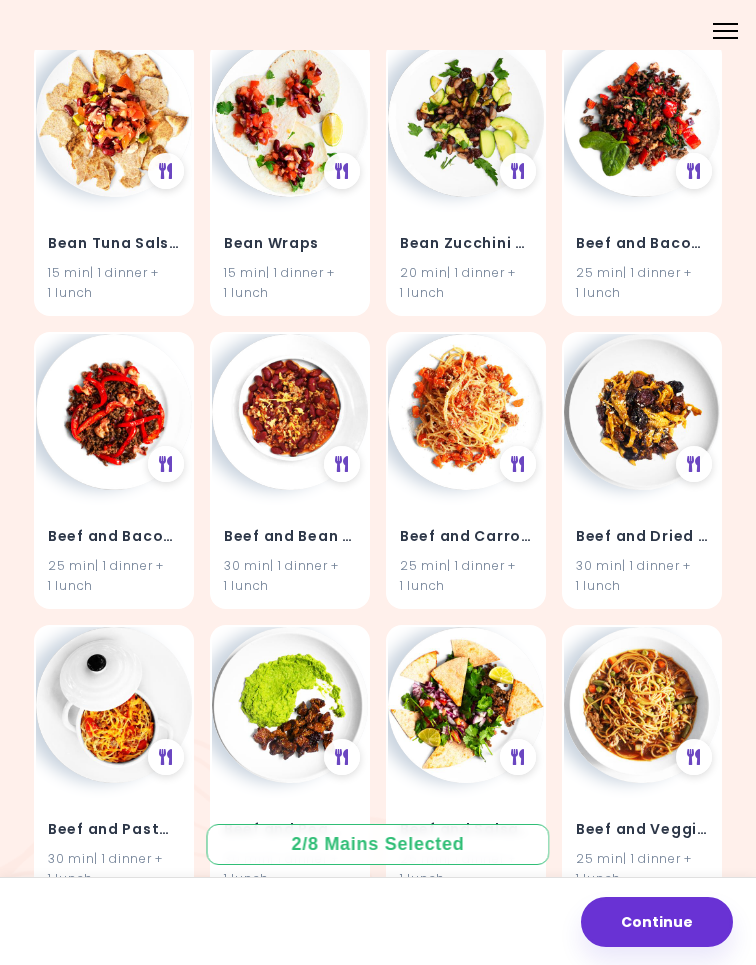 click at bounding box center (166, 464) 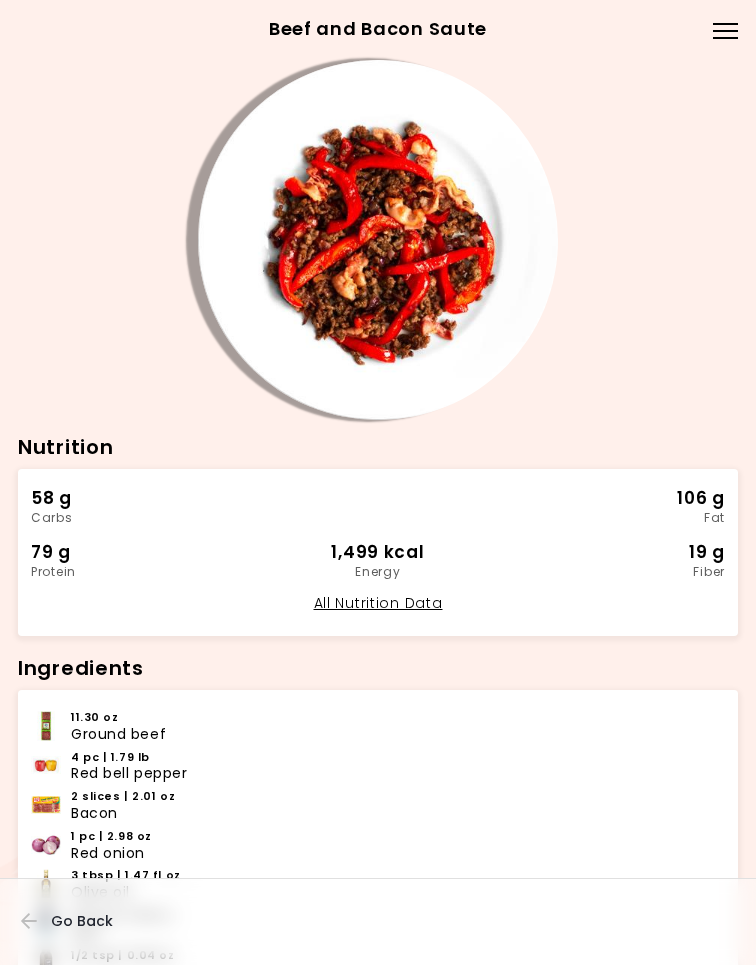 scroll, scrollTop: 0, scrollLeft: 0, axis: both 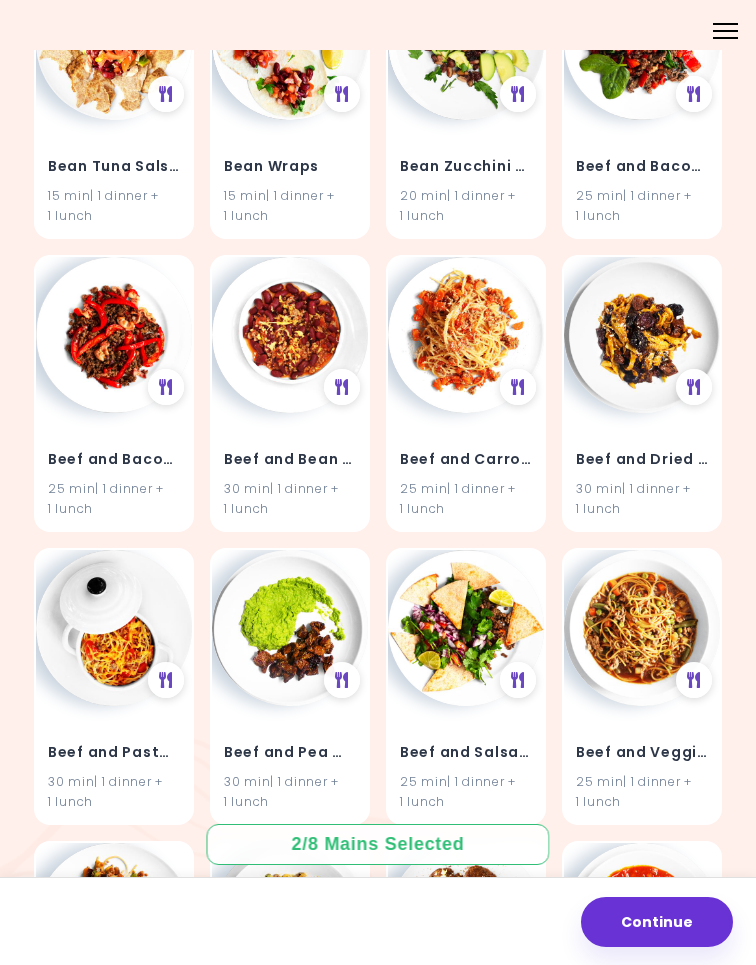 click at bounding box center [114, 335] 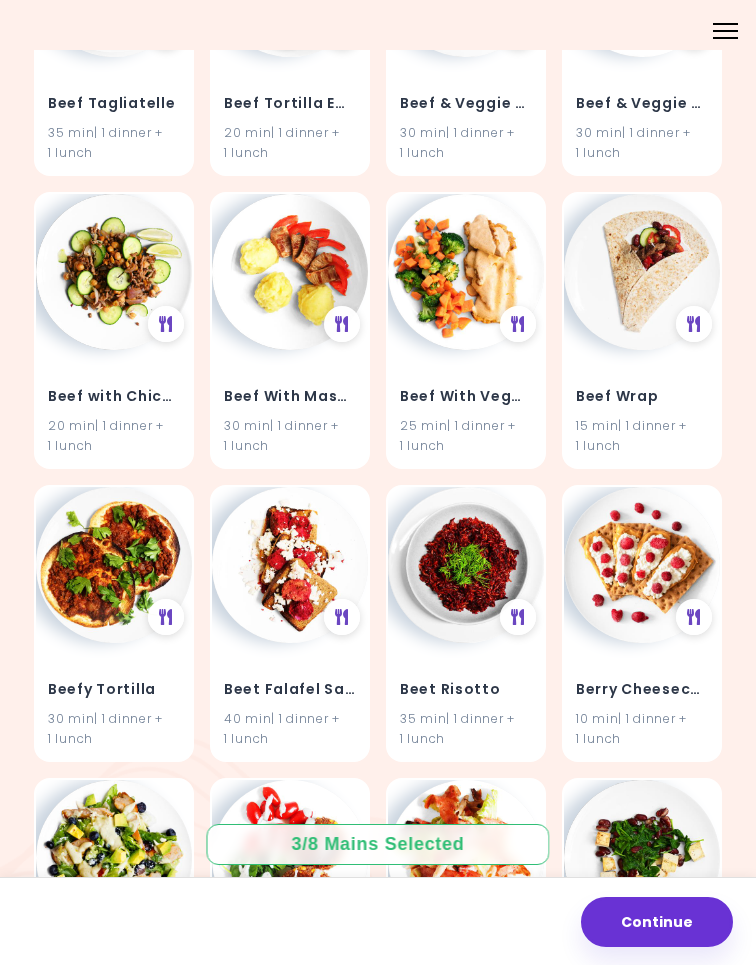 scroll, scrollTop: 14132, scrollLeft: 0, axis: vertical 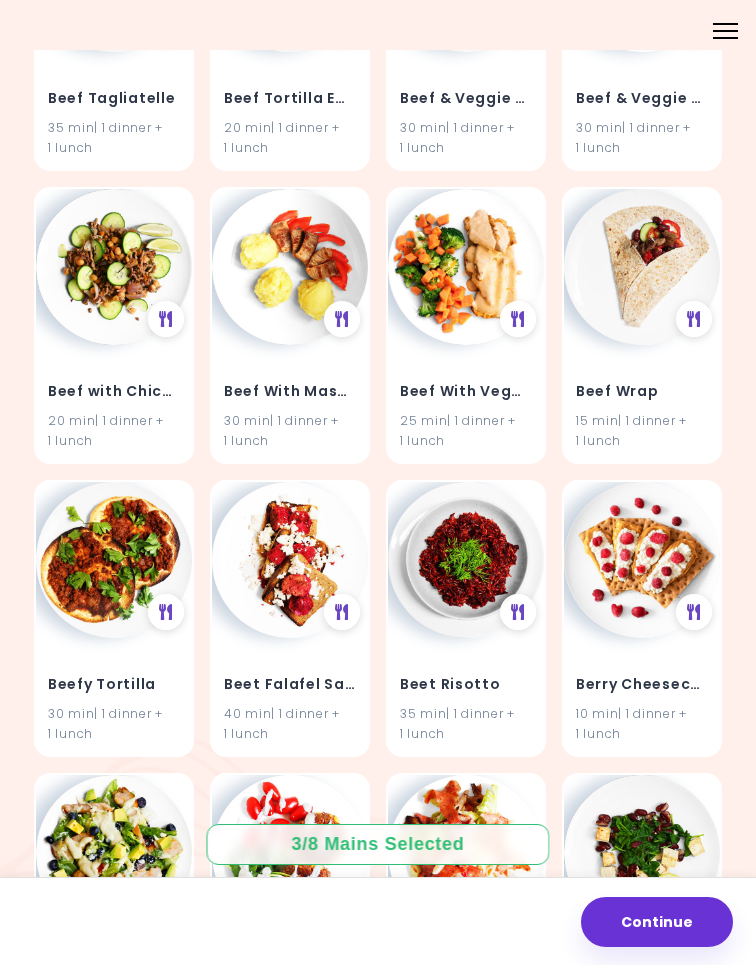 click on "Beefy Tortilla 30   min  |   1 dinner +
1 lunch" at bounding box center [114, 696] 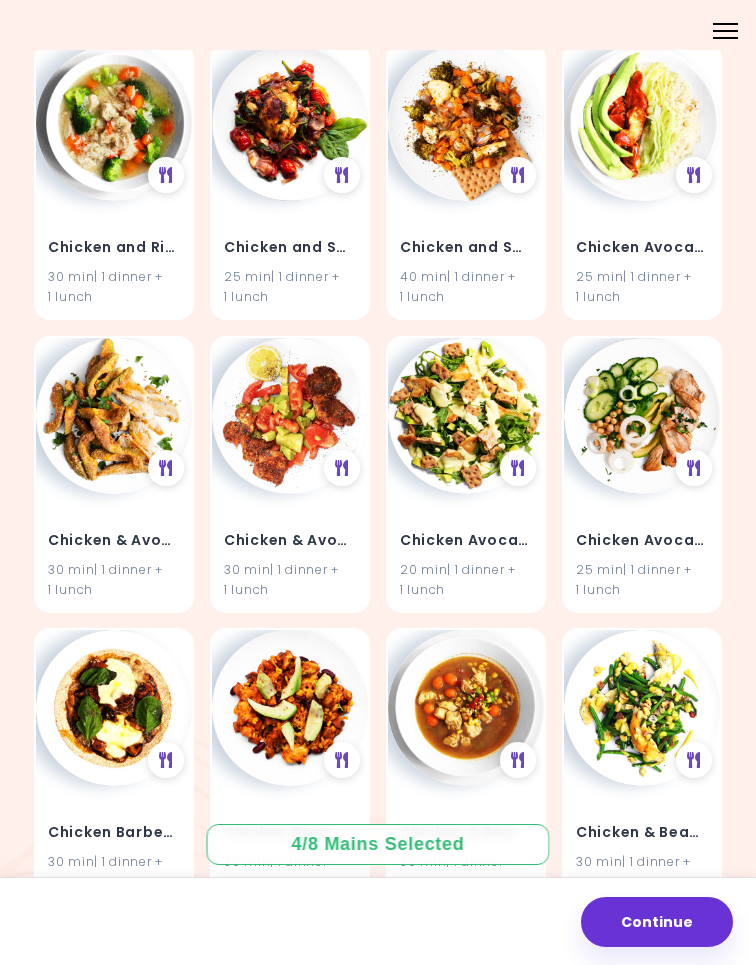scroll, scrollTop: 21605, scrollLeft: 0, axis: vertical 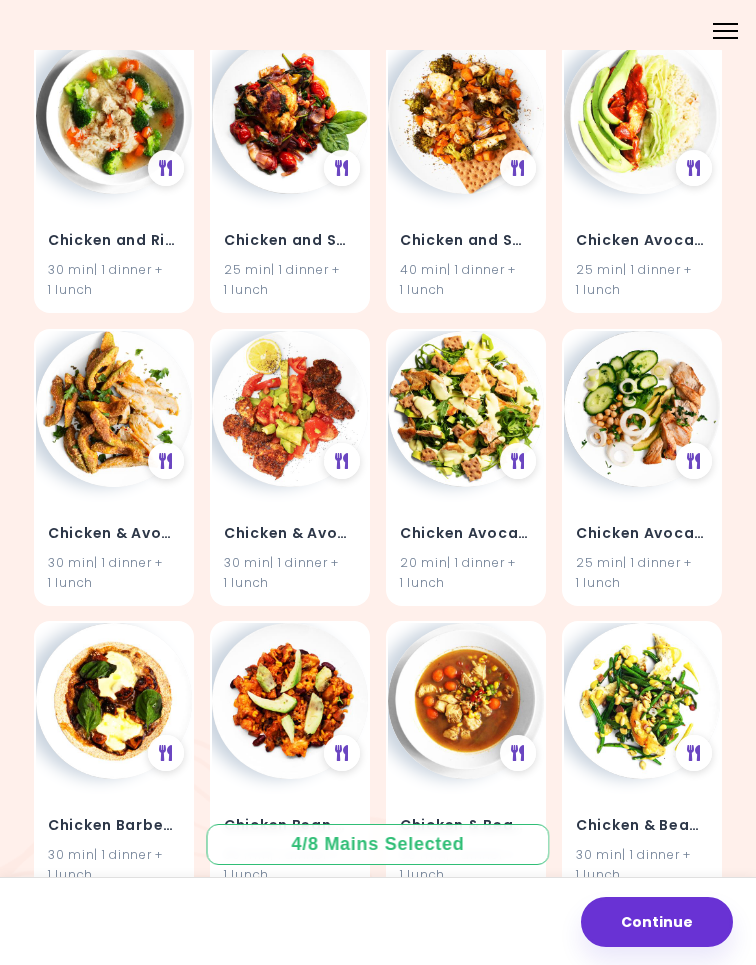 click at bounding box center [166, 461] 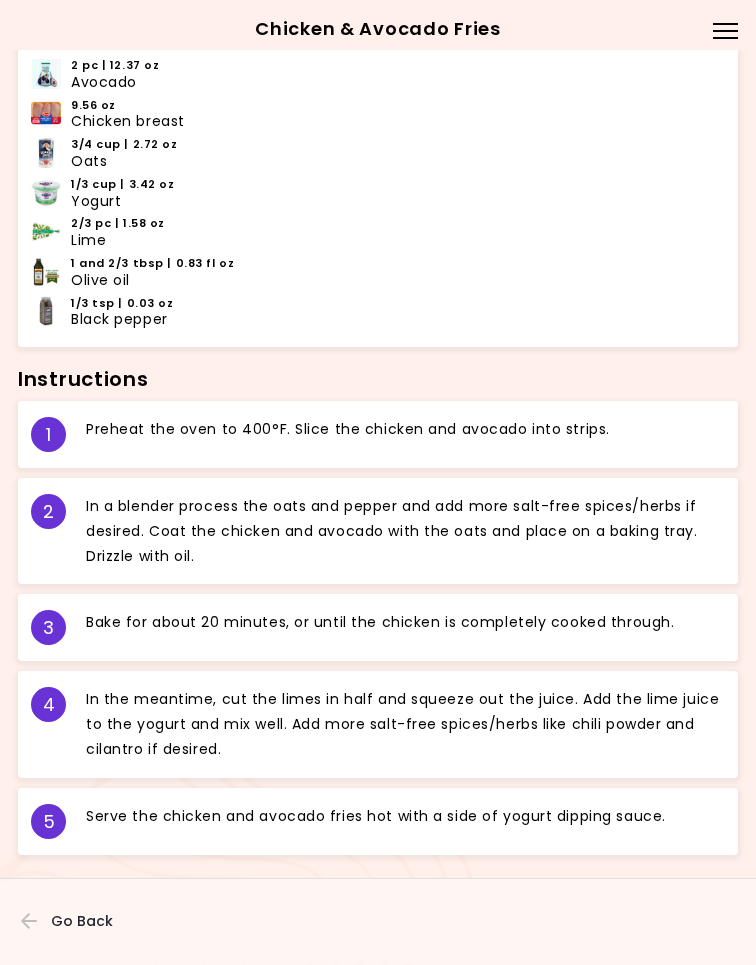 scroll, scrollTop: 657, scrollLeft: 0, axis: vertical 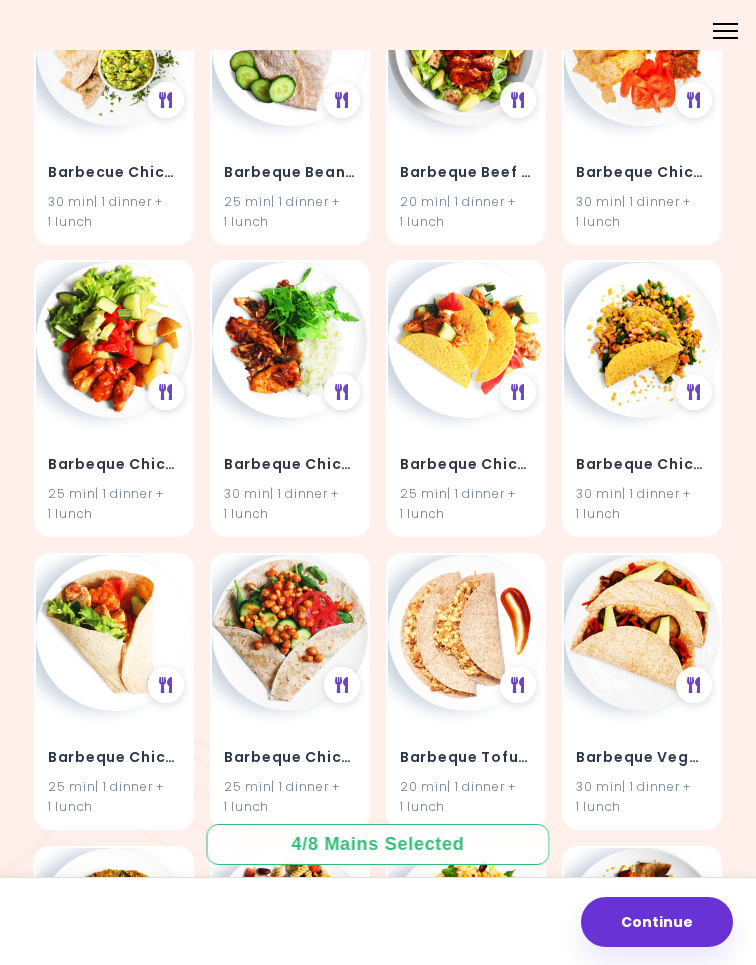 click on "Barbeque Chicken Tacos" at bounding box center [466, 465] 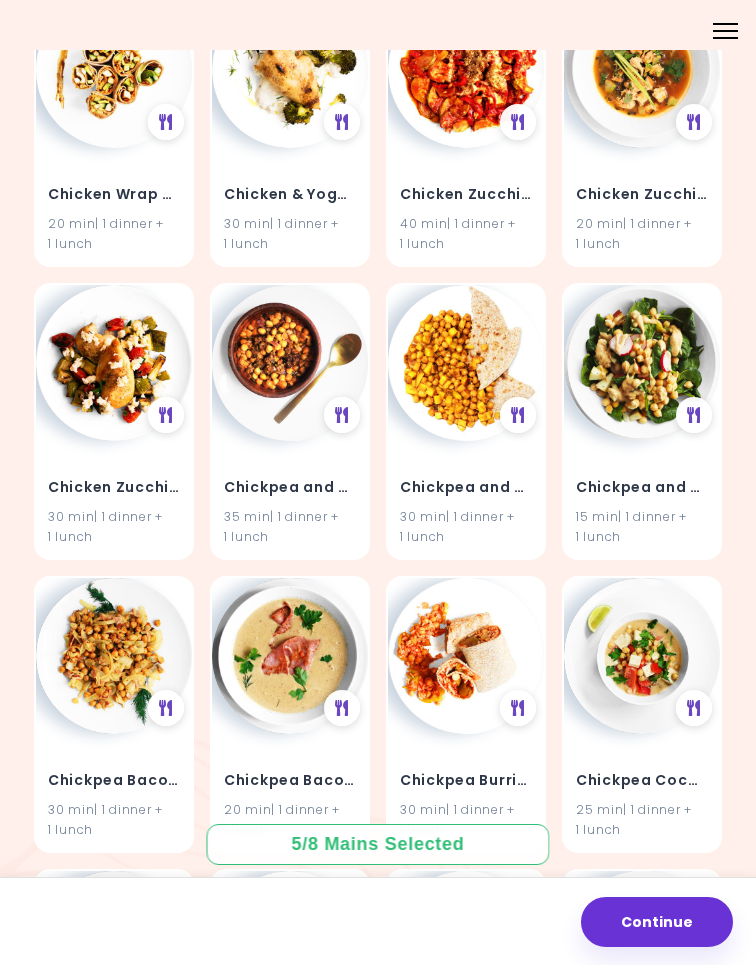 scroll, scrollTop: 30444, scrollLeft: 0, axis: vertical 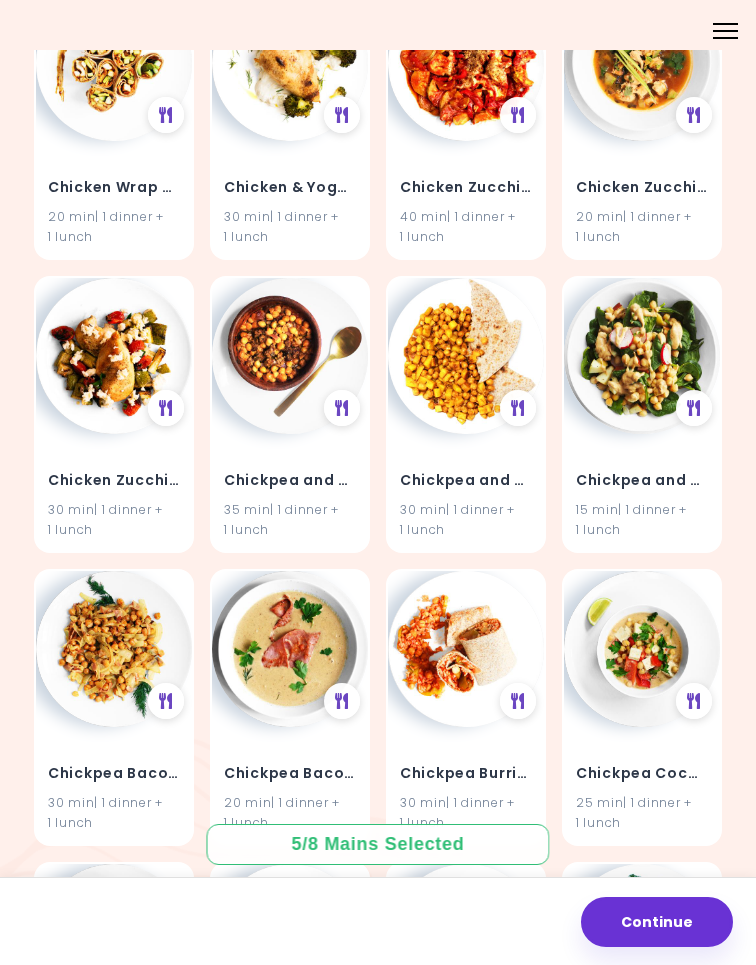 click at bounding box center [114, 649] 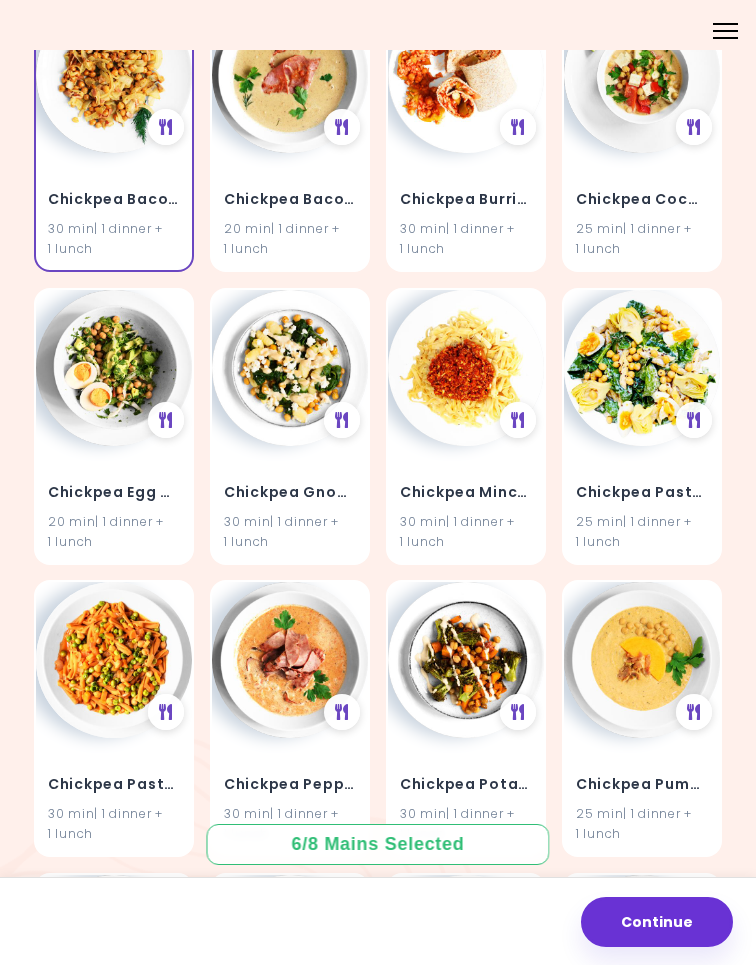 scroll, scrollTop: 31017, scrollLeft: 0, axis: vertical 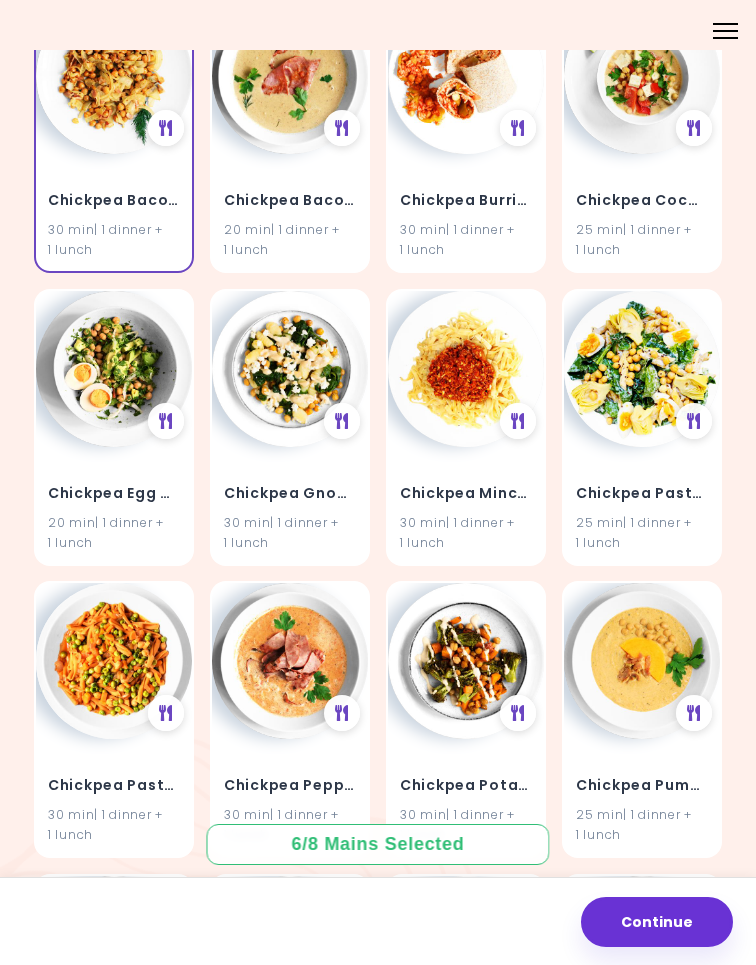 click at bounding box center [642, 369] 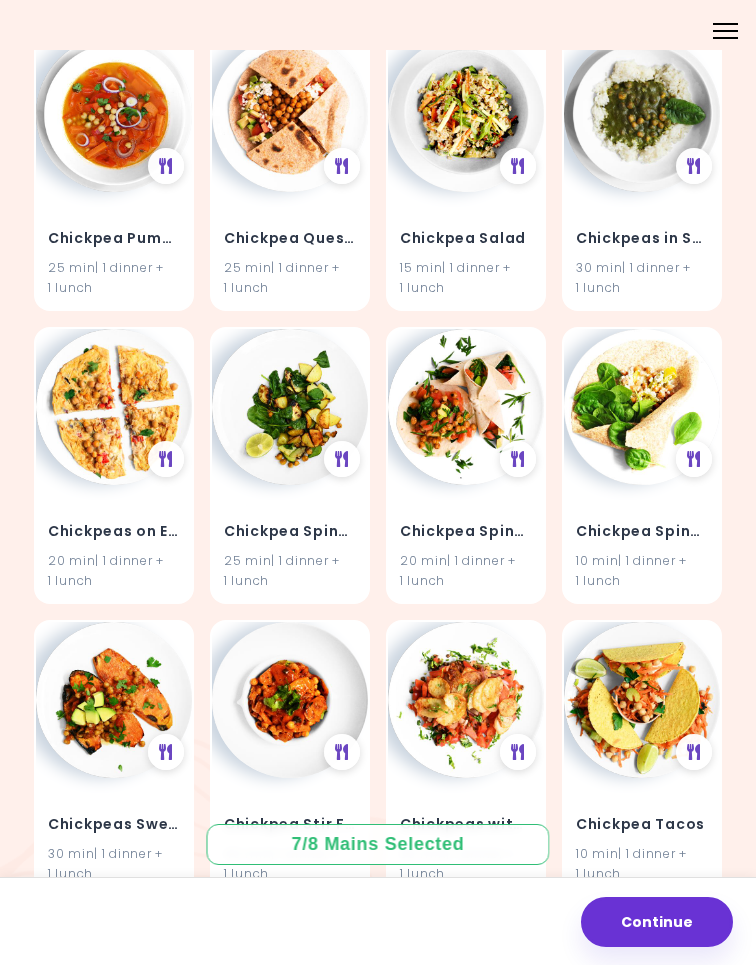 scroll, scrollTop: 31904, scrollLeft: 0, axis: vertical 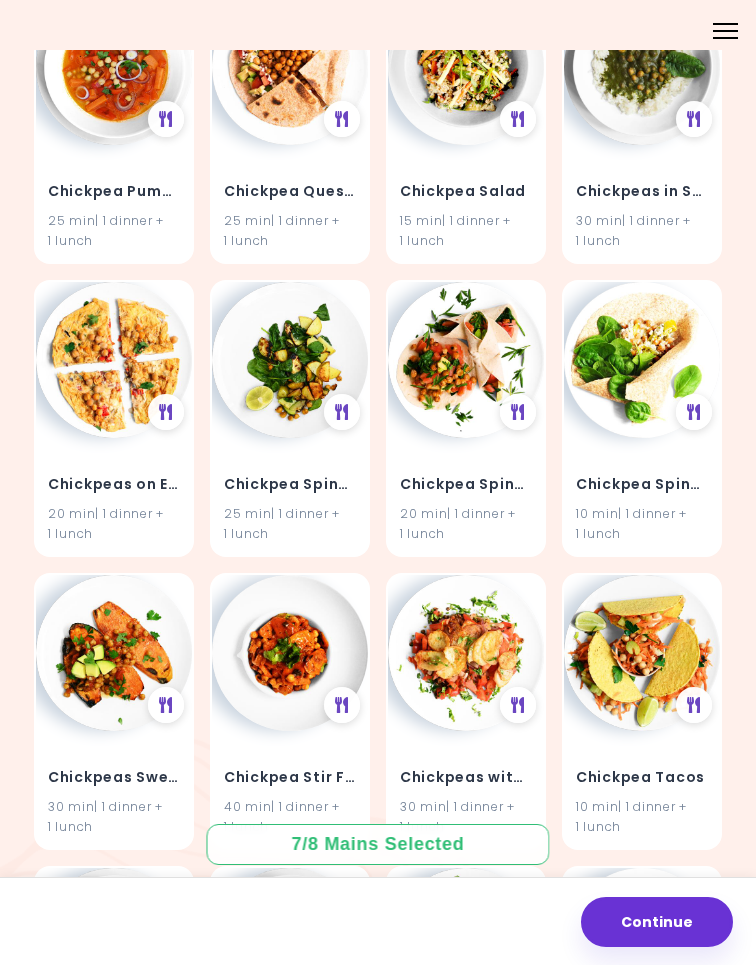 click at bounding box center (114, 653) 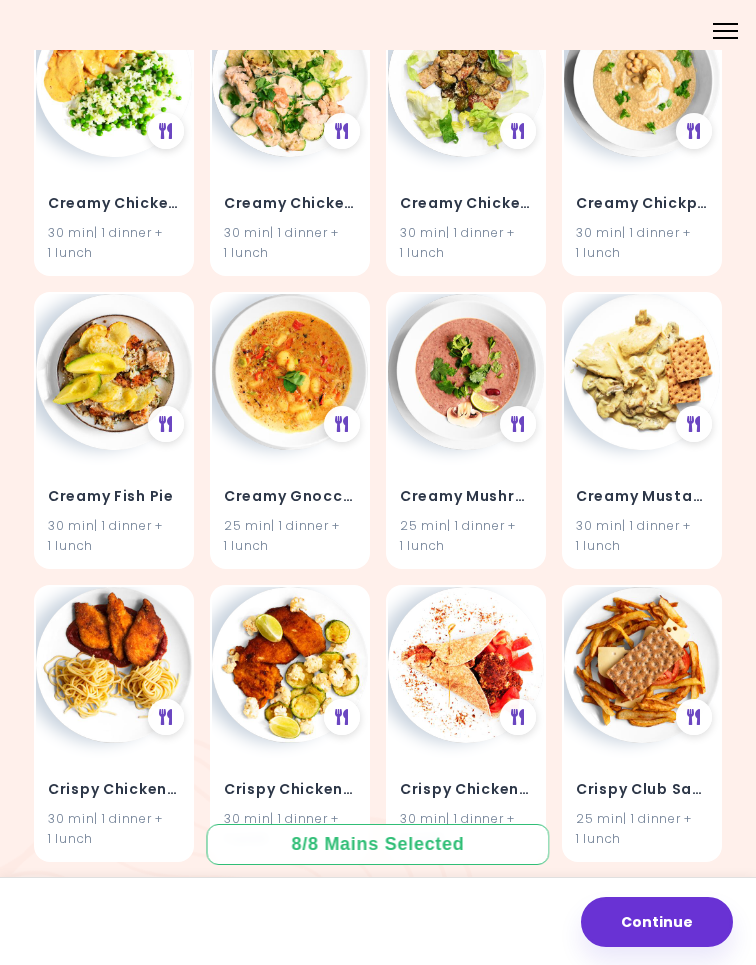 scroll, scrollTop: 36280, scrollLeft: 0, axis: vertical 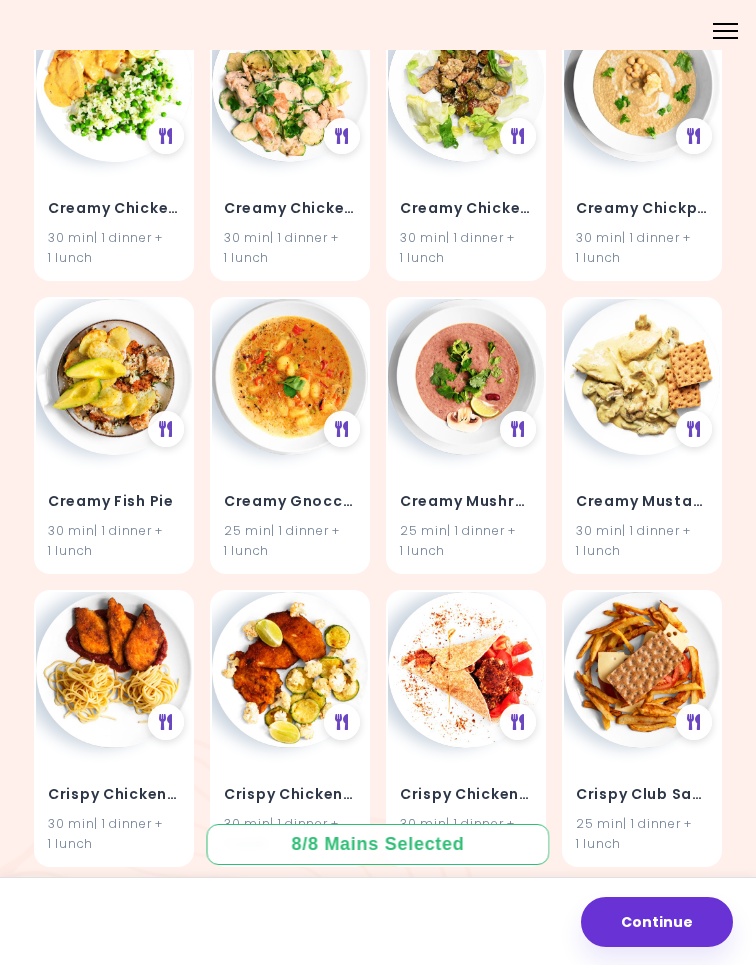 click at bounding box center (290, 377) 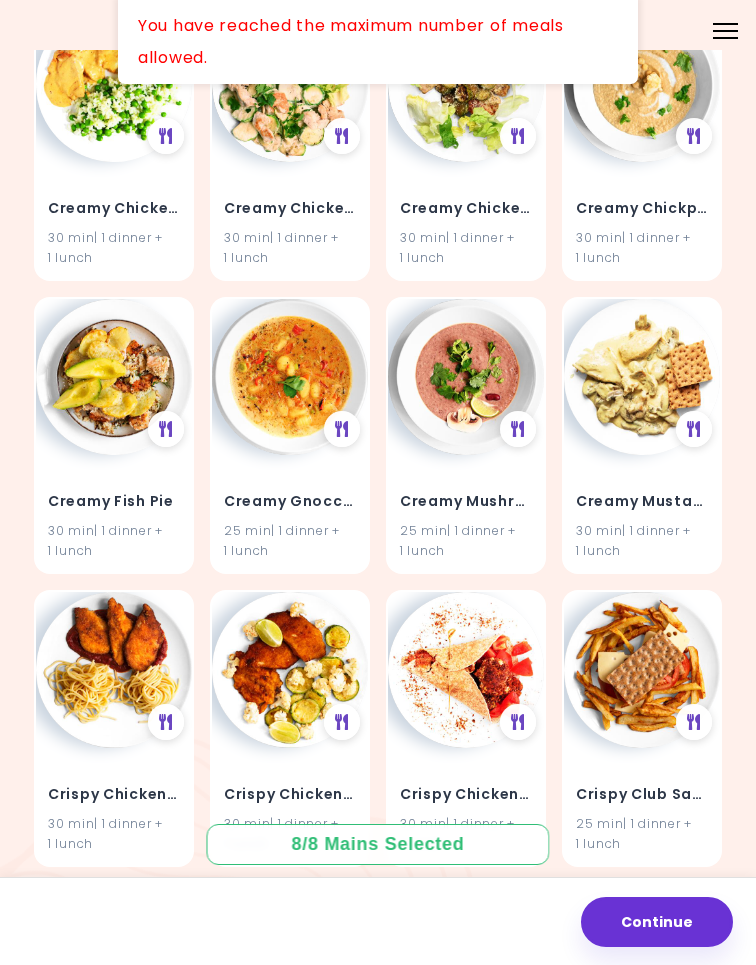 click on "Continue" at bounding box center (657, 922) 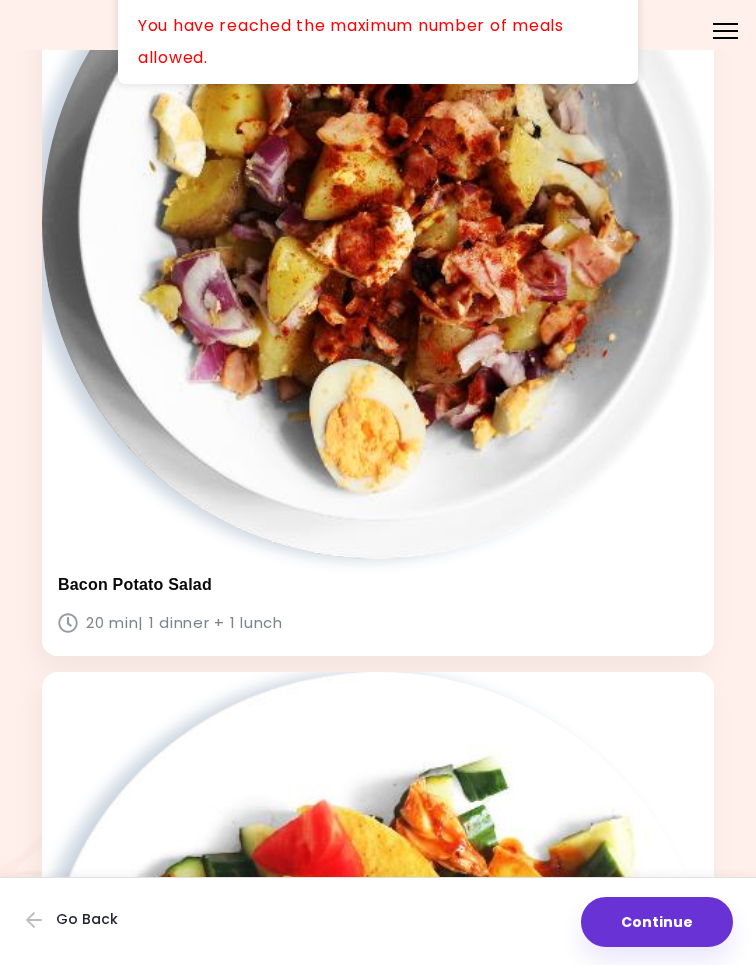 scroll, scrollTop: 1062, scrollLeft: 0, axis: vertical 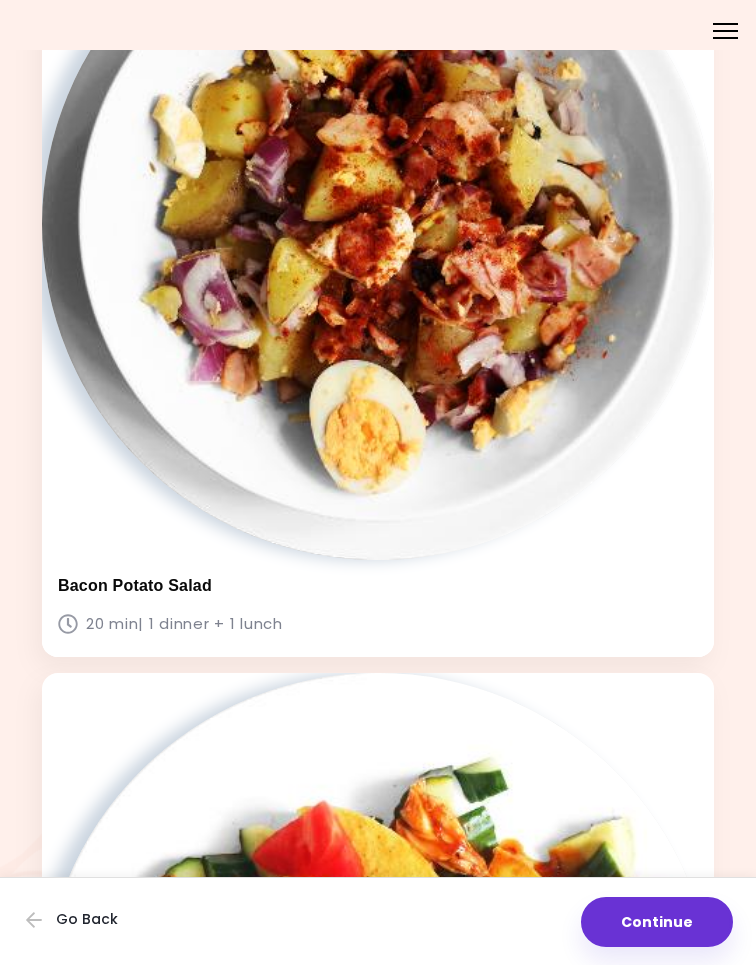 click at bounding box center (378, 224) 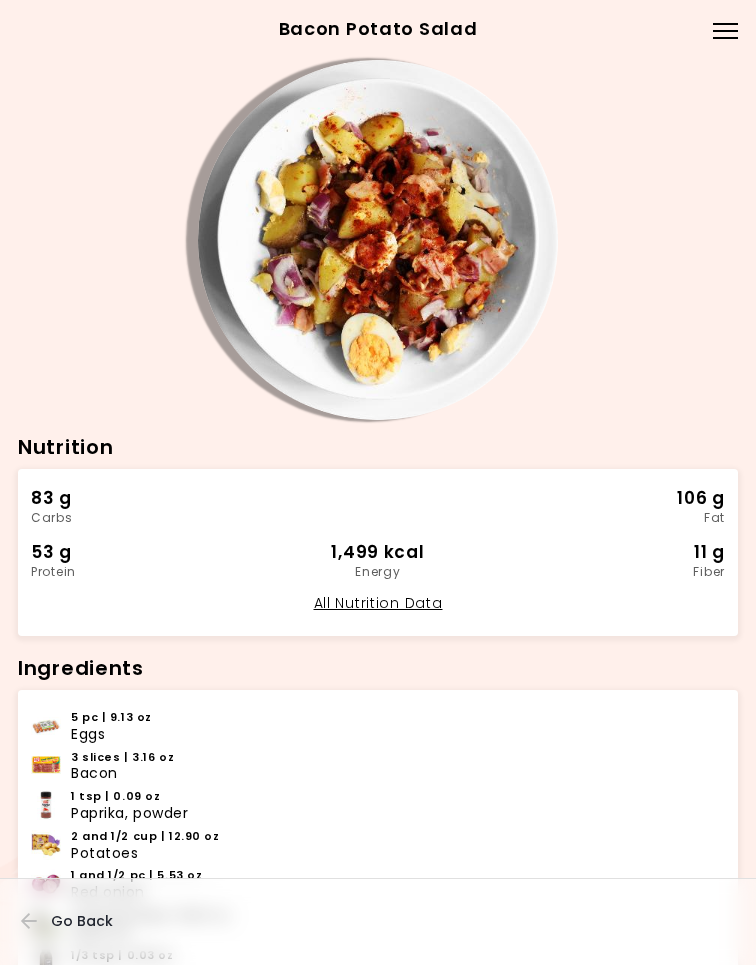 scroll, scrollTop: -4, scrollLeft: 0, axis: vertical 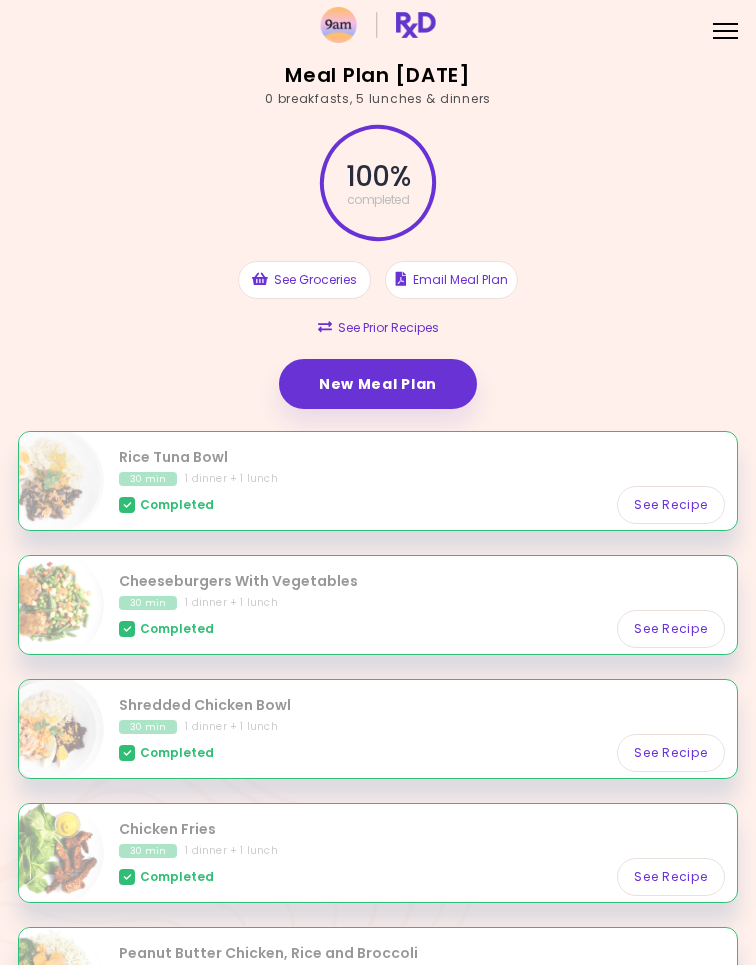 click on "New Meal Plan" at bounding box center [378, 384] 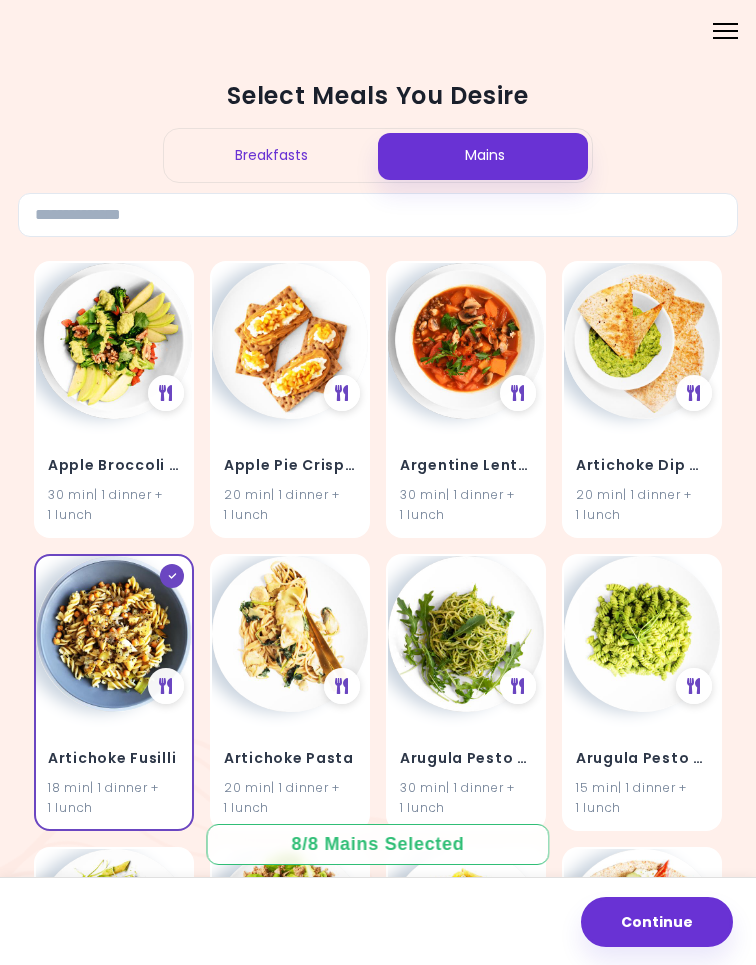 click on "Continue" at bounding box center [657, 922] 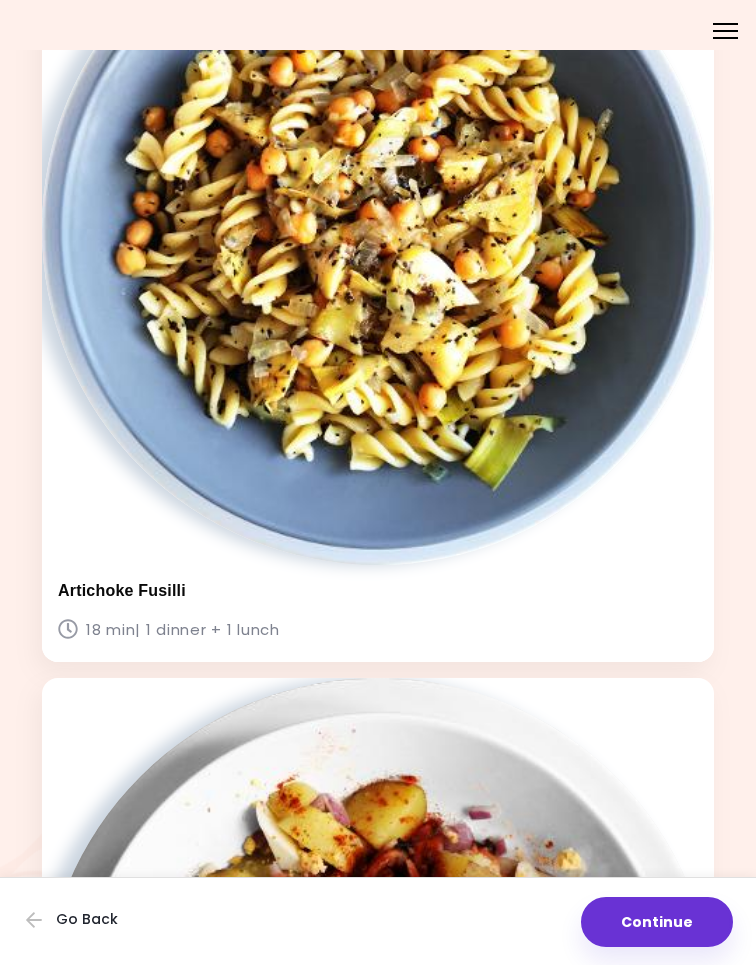 scroll, scrollTop: 148, scrollLeft: 0, axis: vertical 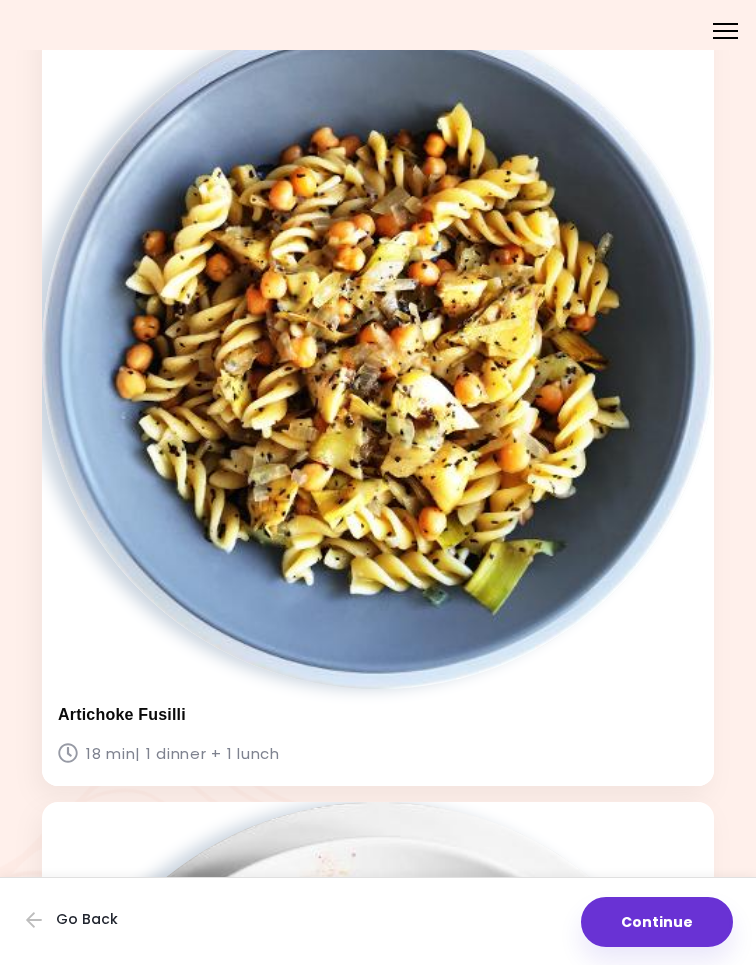 click at bounding box center (378, 353) 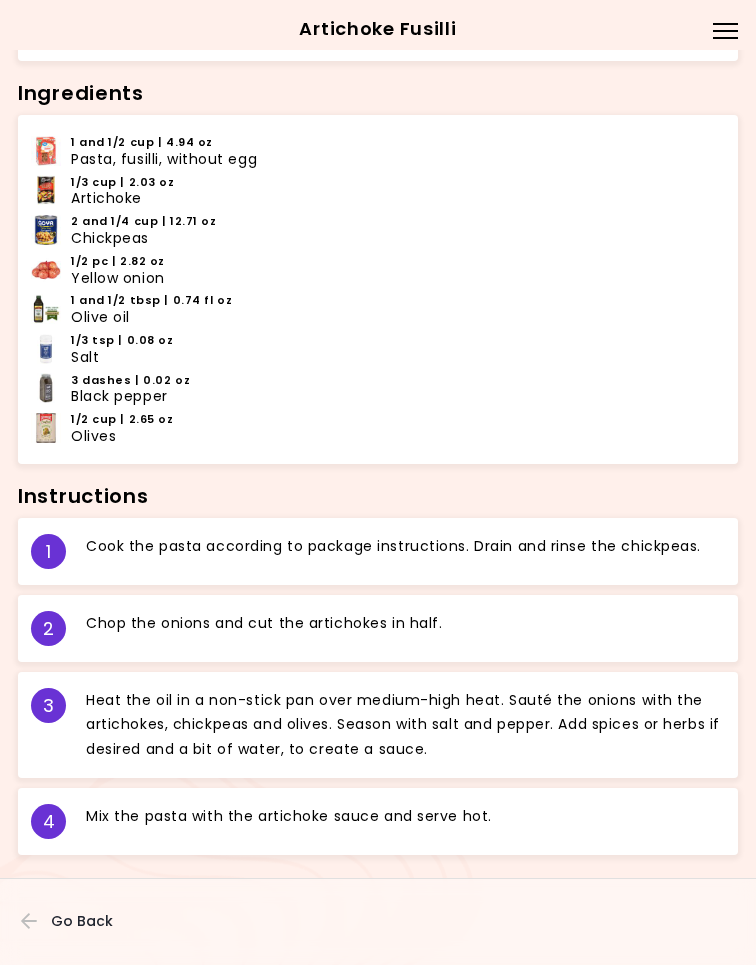 scroll, scrollTop: 582, scrollLeft: 0, axis: vertical 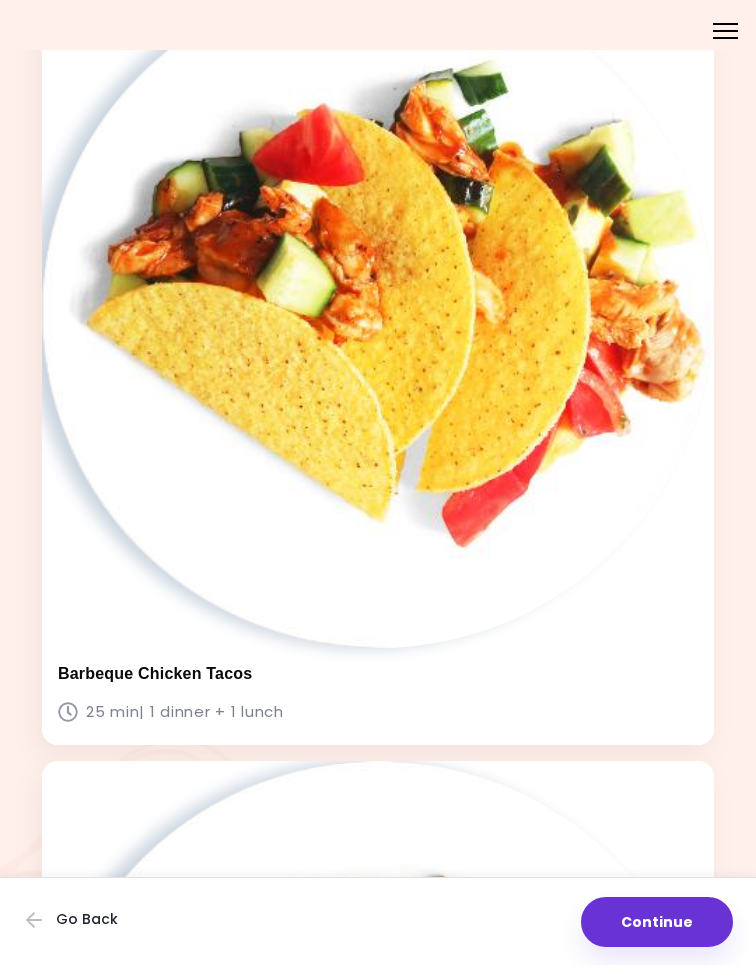click on "Barbeque Chicken Tacos 25   min  |   1 dinner +
1 lunch" at bounding box center (378, 696) 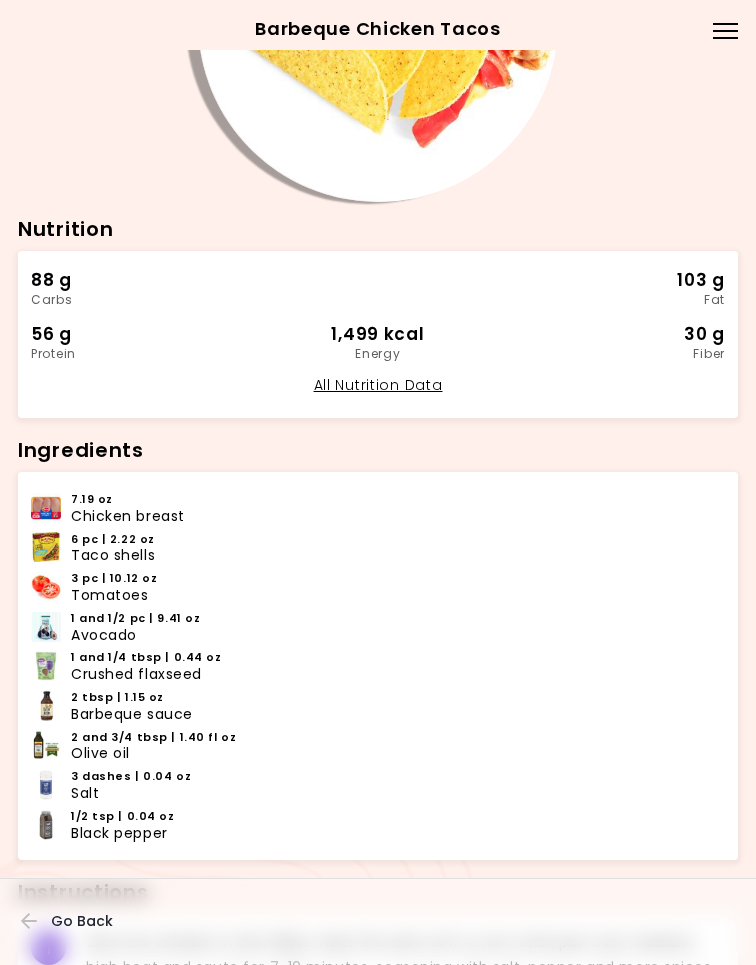 scroll, scrollTop: 217, scrollLeft: 0, axis: vertical 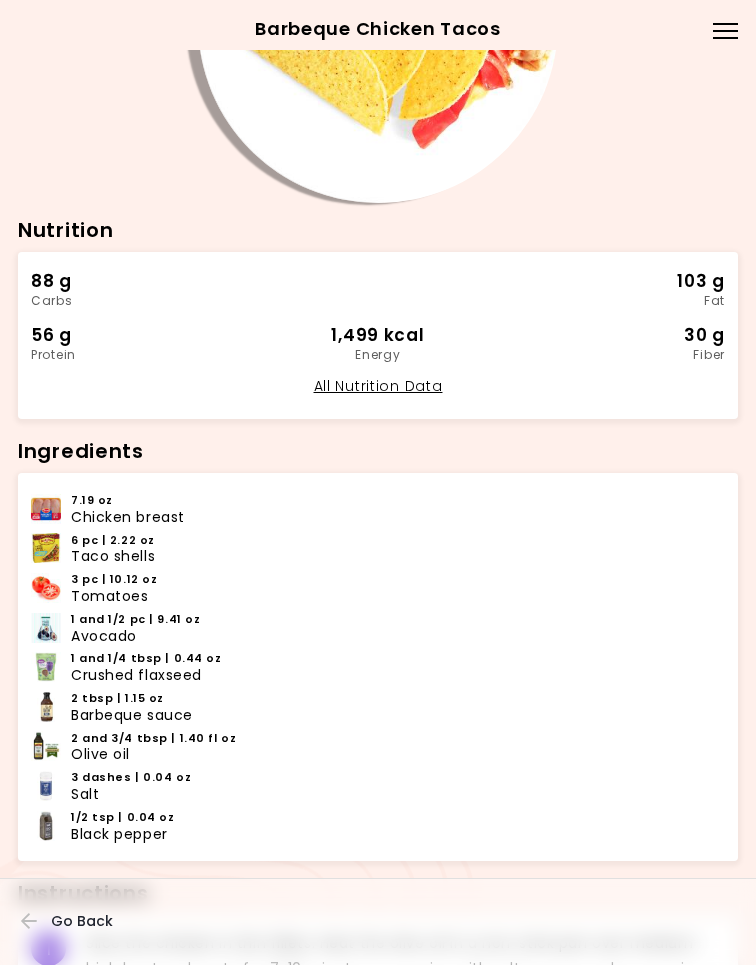 click on "Go Back" at bounding box center (82, 921) 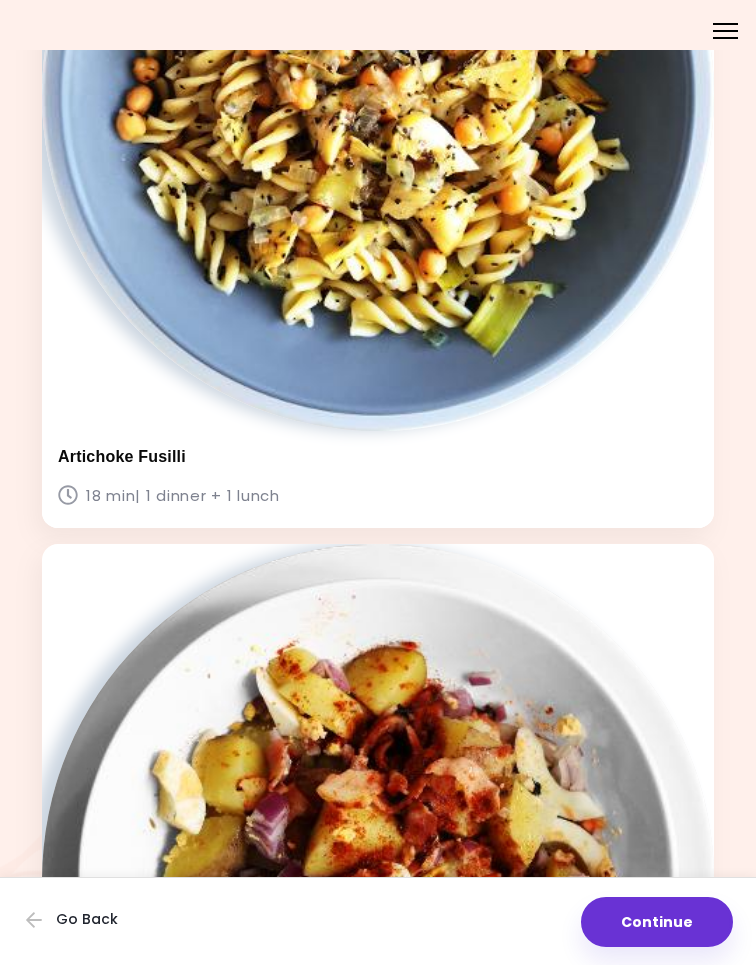 scroll, scrollTop: 375, scrollLeft: 0, axis: vertical 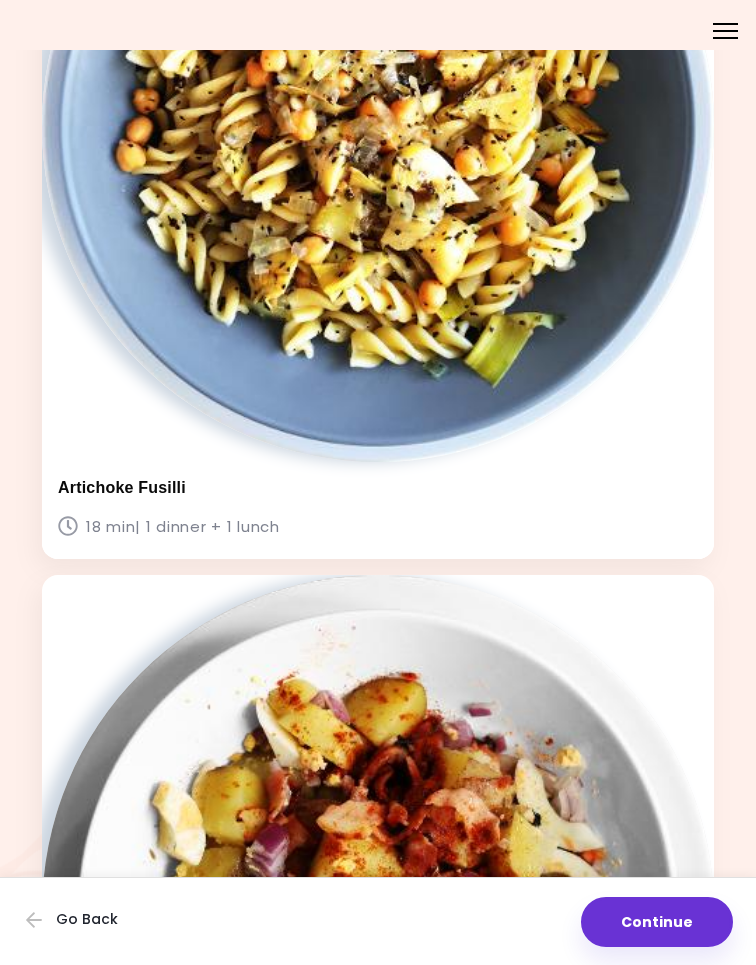 click at bounding box center (378, 126) 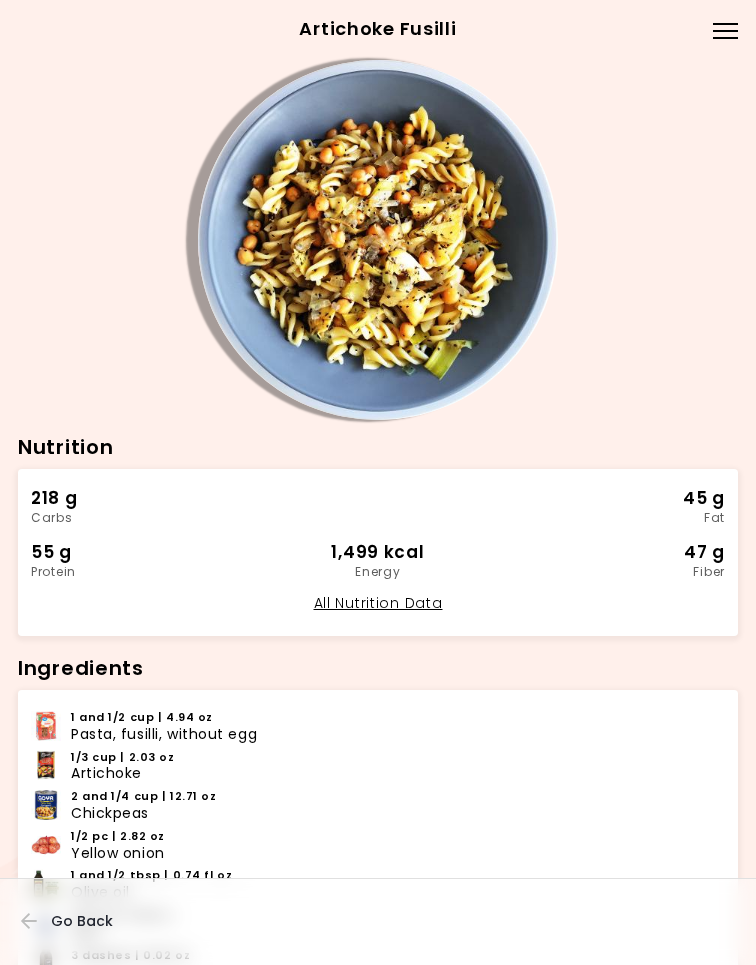 scroll, scrollTop: 0, scrollLeft: 0, axis: both 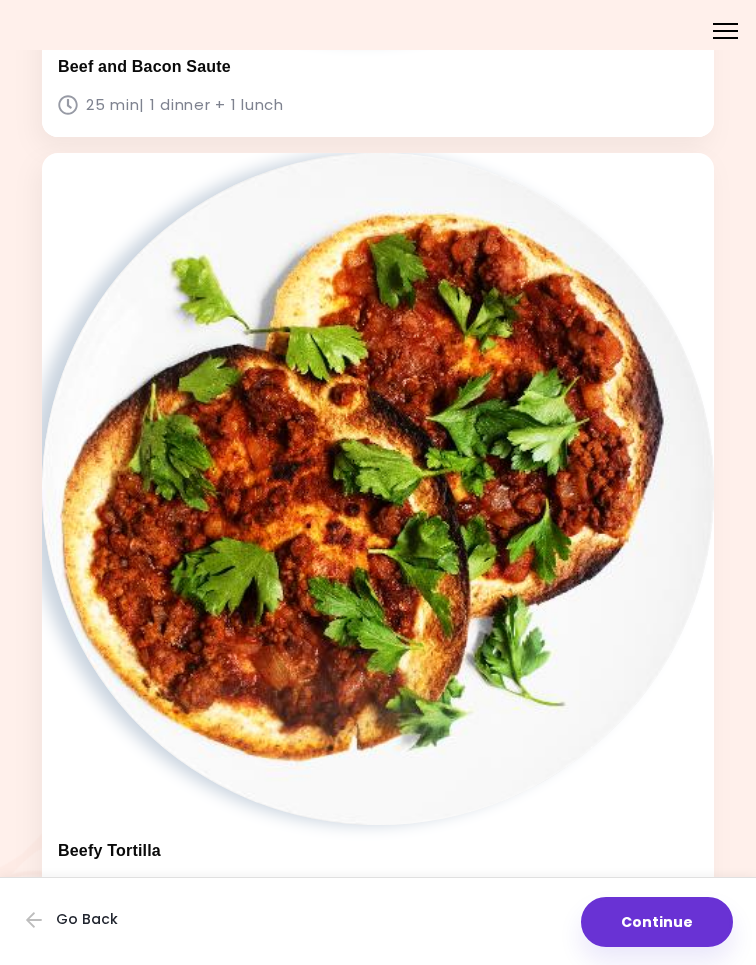 click on "Continue" at bounding box center (657, 922) 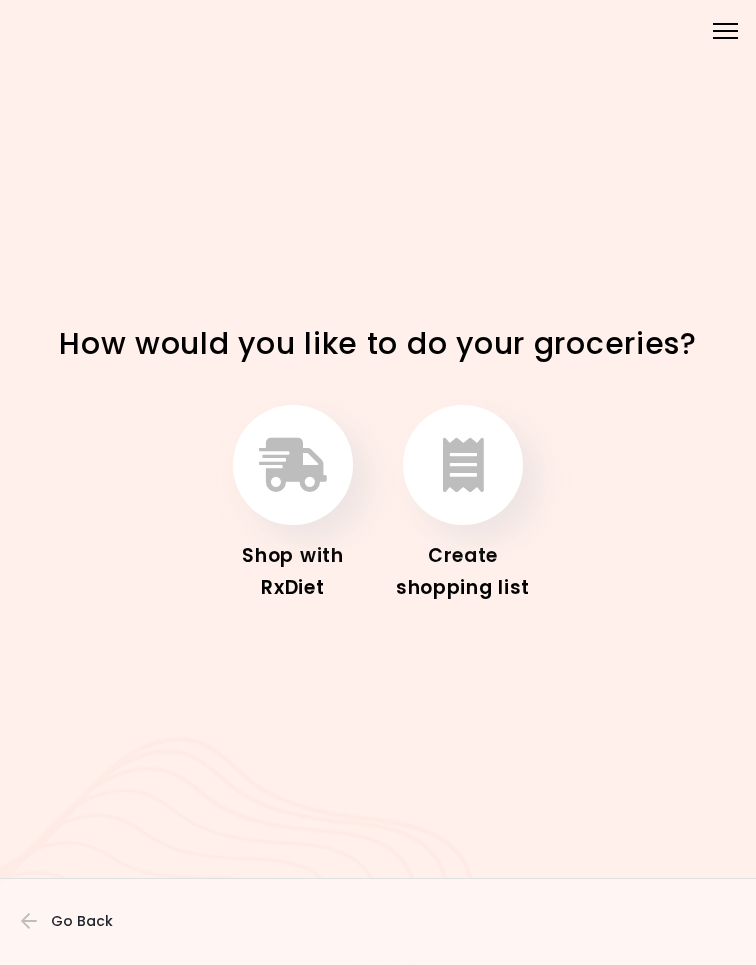 click at bounding box center (463, 465) 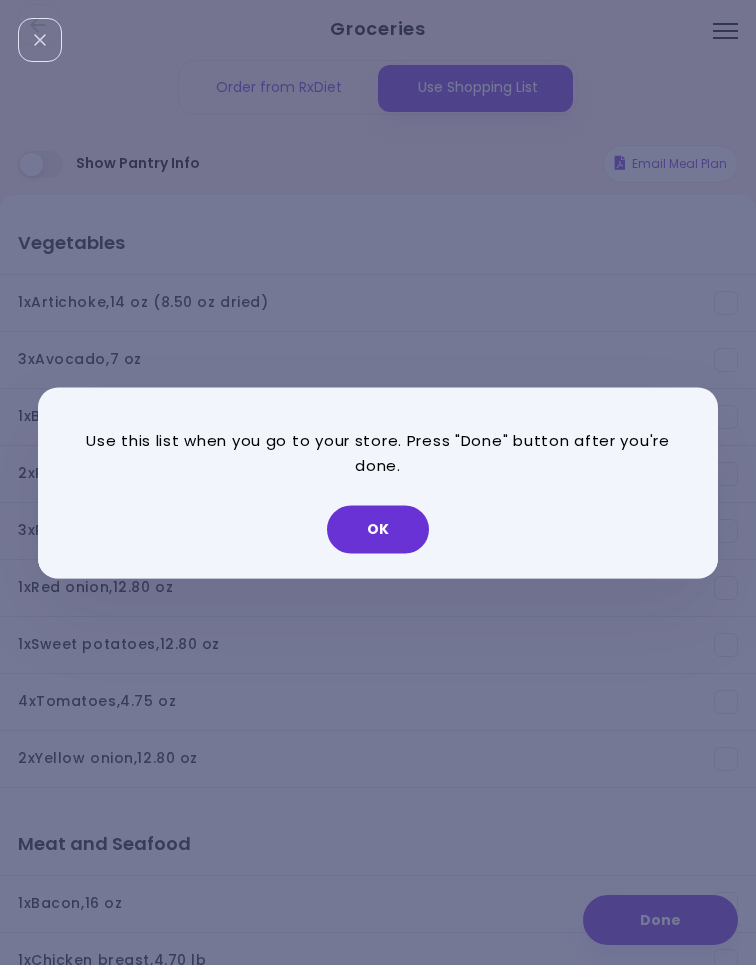 click on "OK" at bounding box center [378, 529] 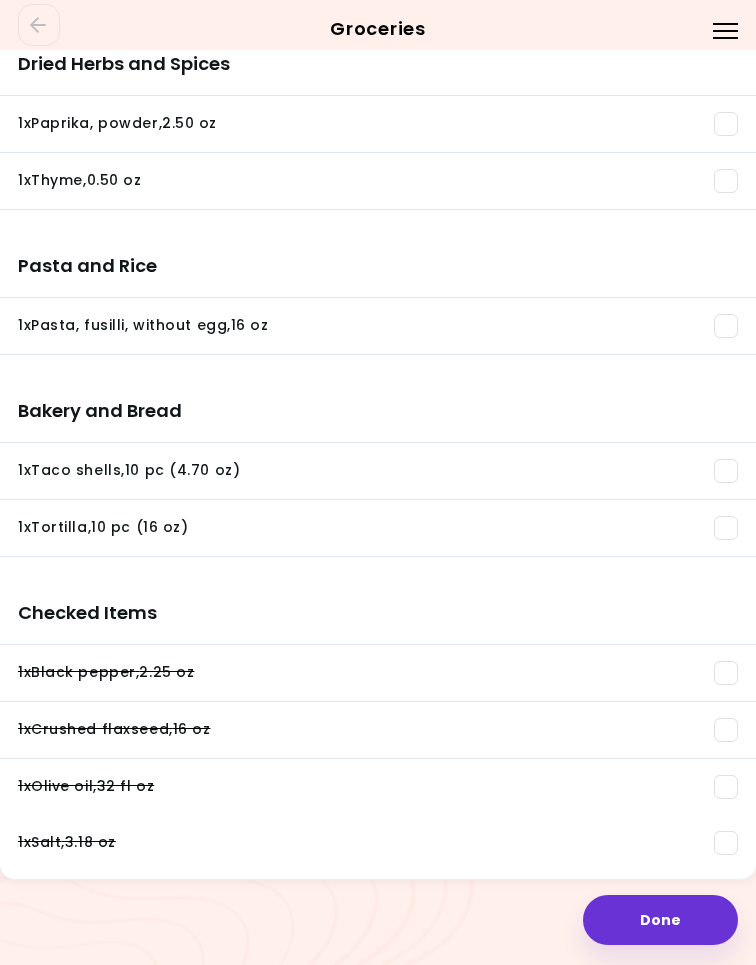 scroll, scrollTop: 2077, scrollLeft: 0, axis: vertical 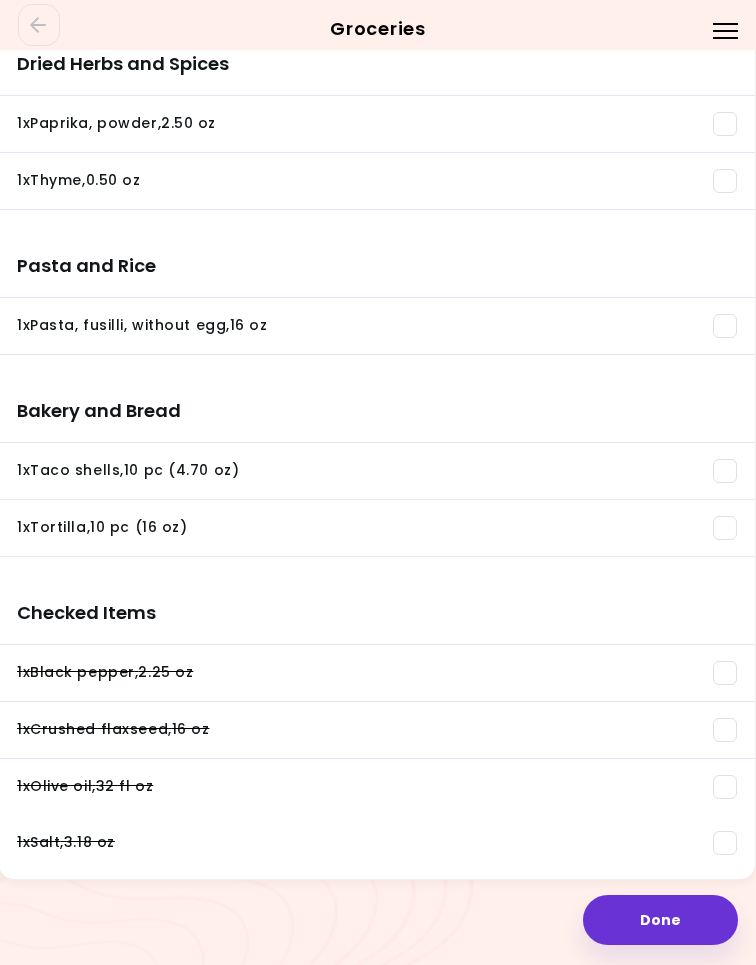 click on "Done" at bounding box center [660, 920] 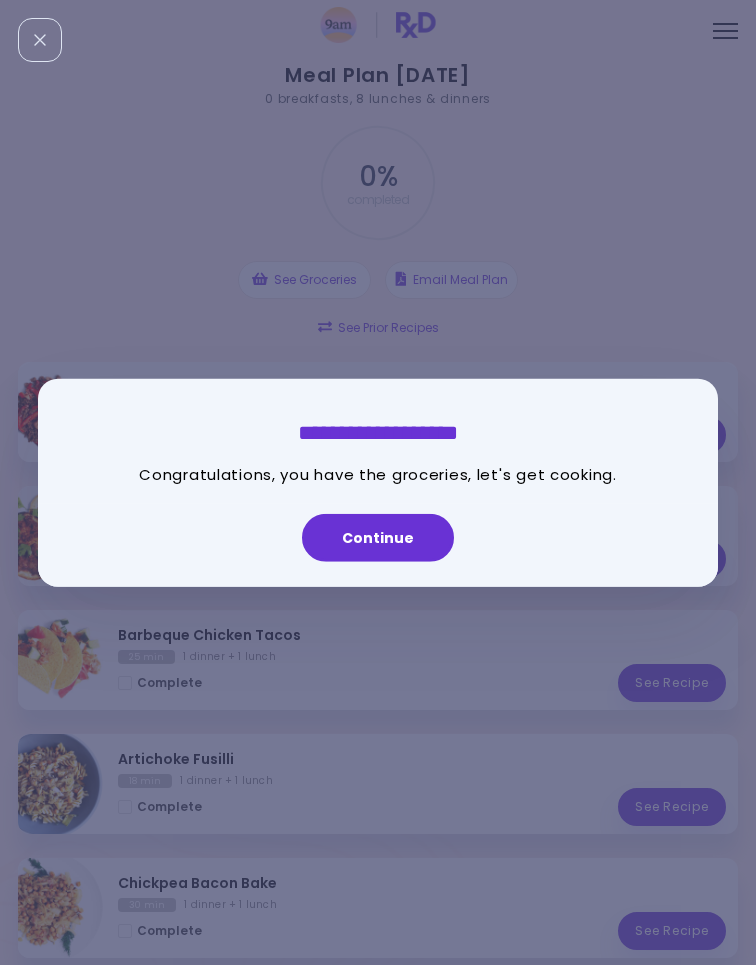 click on "Continue" at bounding box center (378, 538) 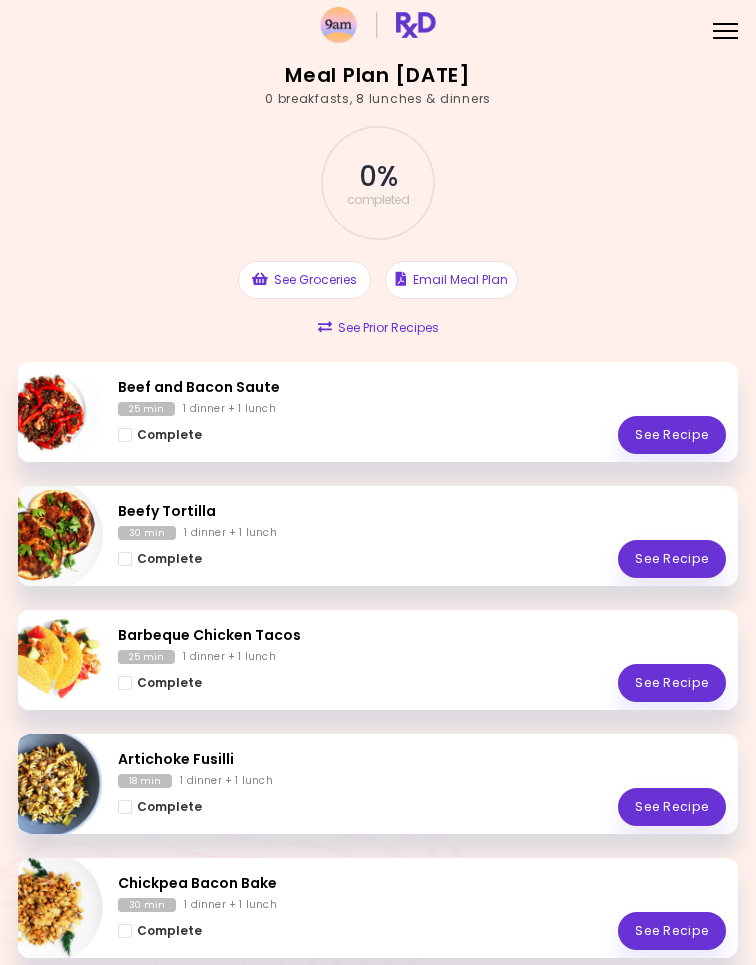 scroll, scrollTop: 0, scrollLeft: 0, axis: both 